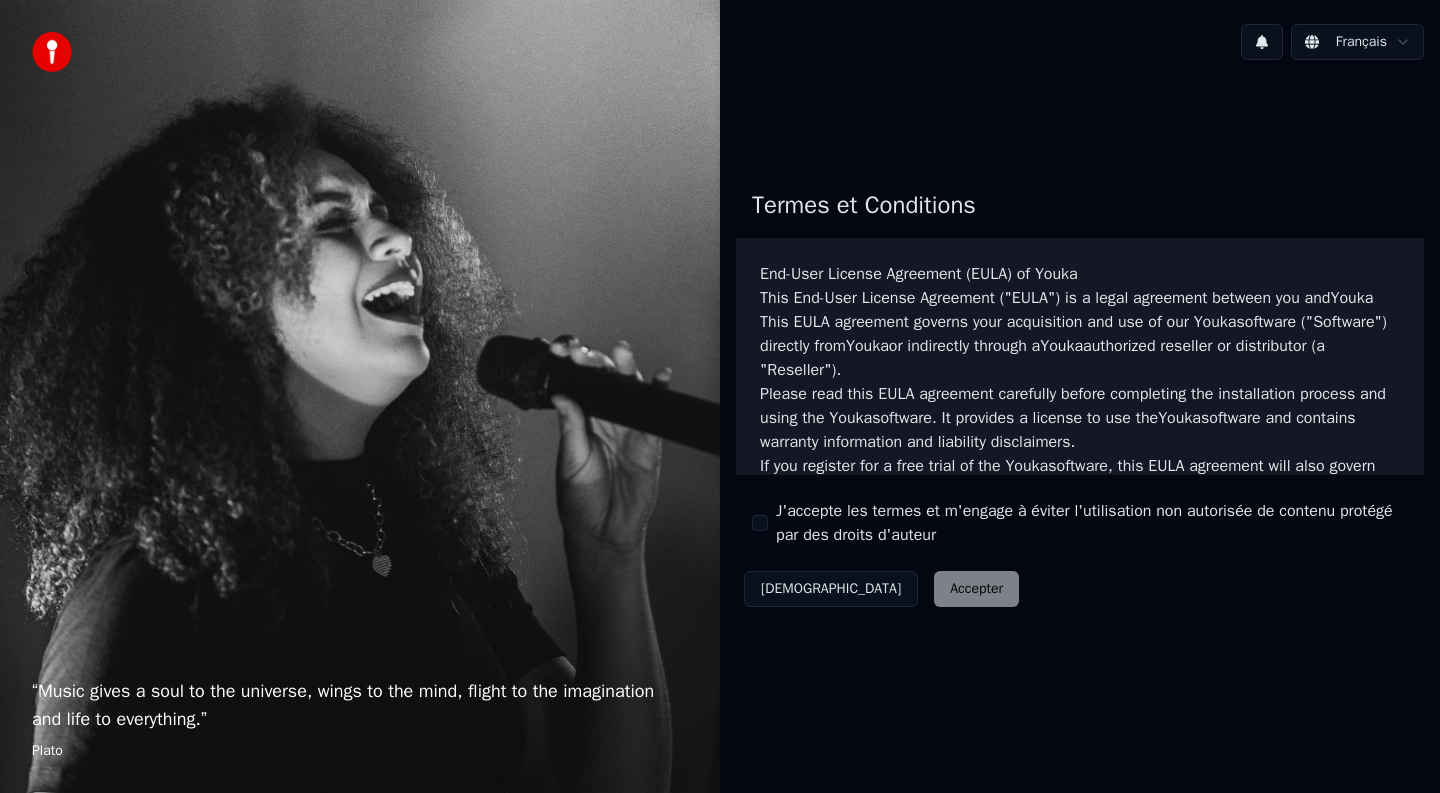 scroll, scrollTop: 0, scrollLeft: 0, axis: both 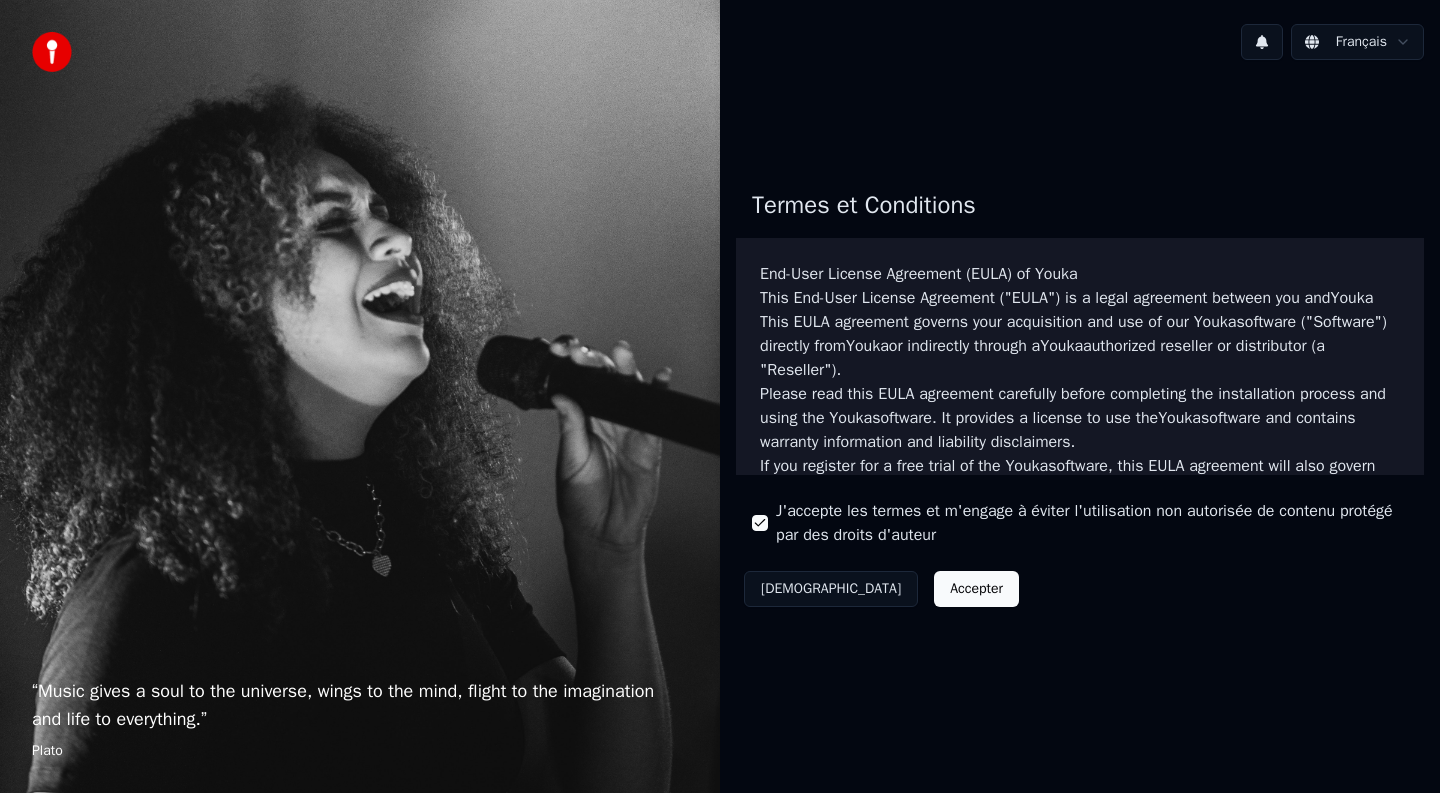 click on "Décliner Accepter" at bounding box center [881, 589] 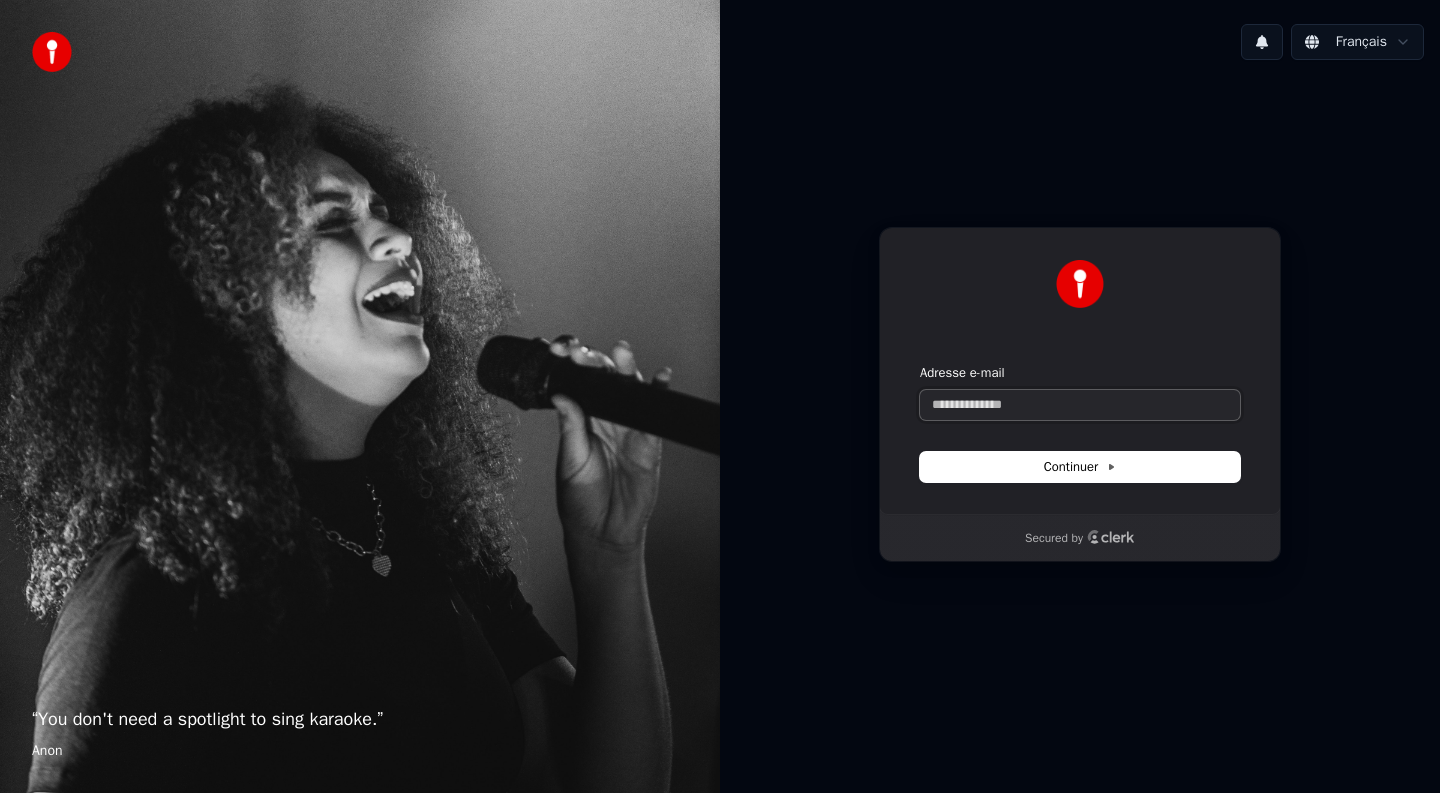 click on "Adresse e-mail" at bounding box center [1080, 405] 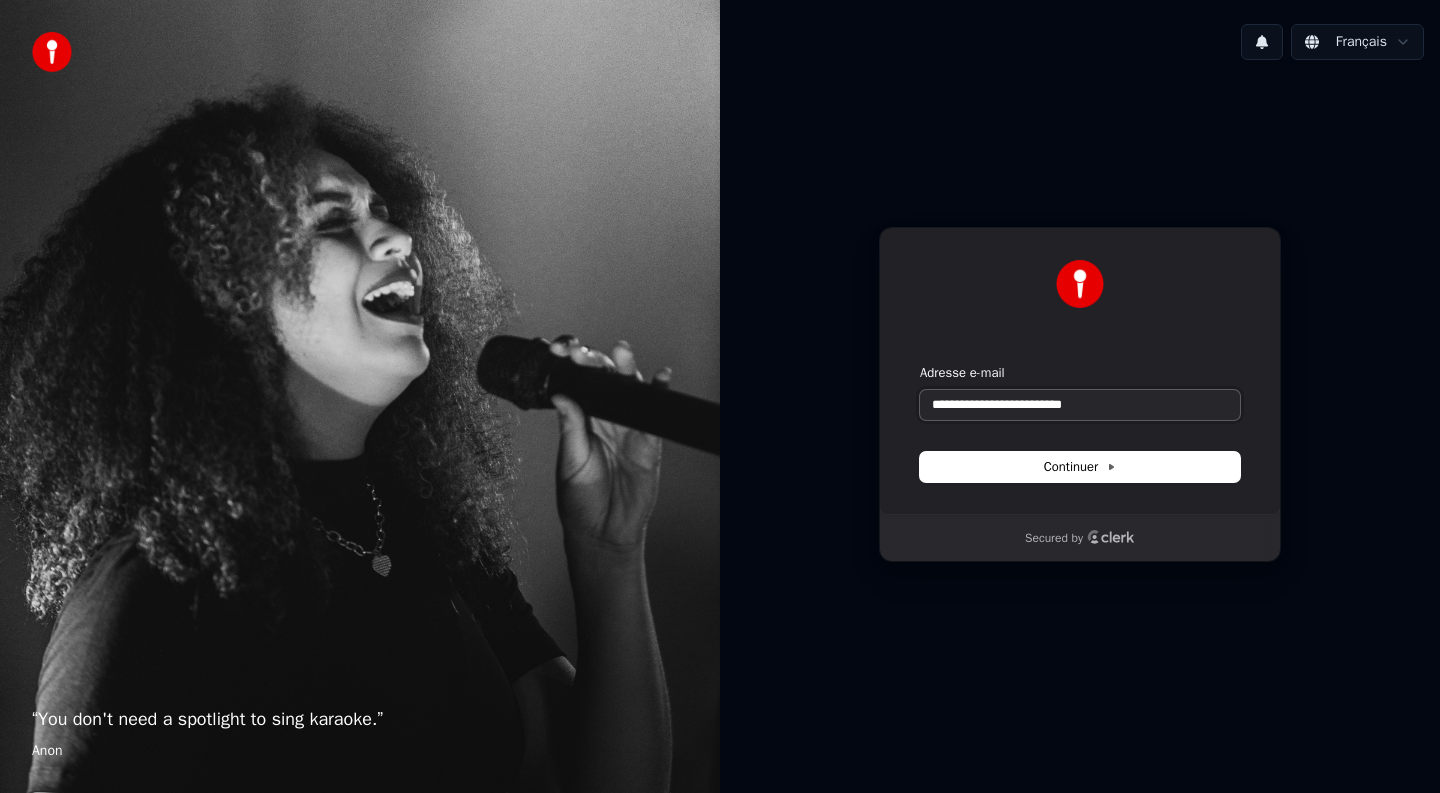 click at bounding box center (920, 364) 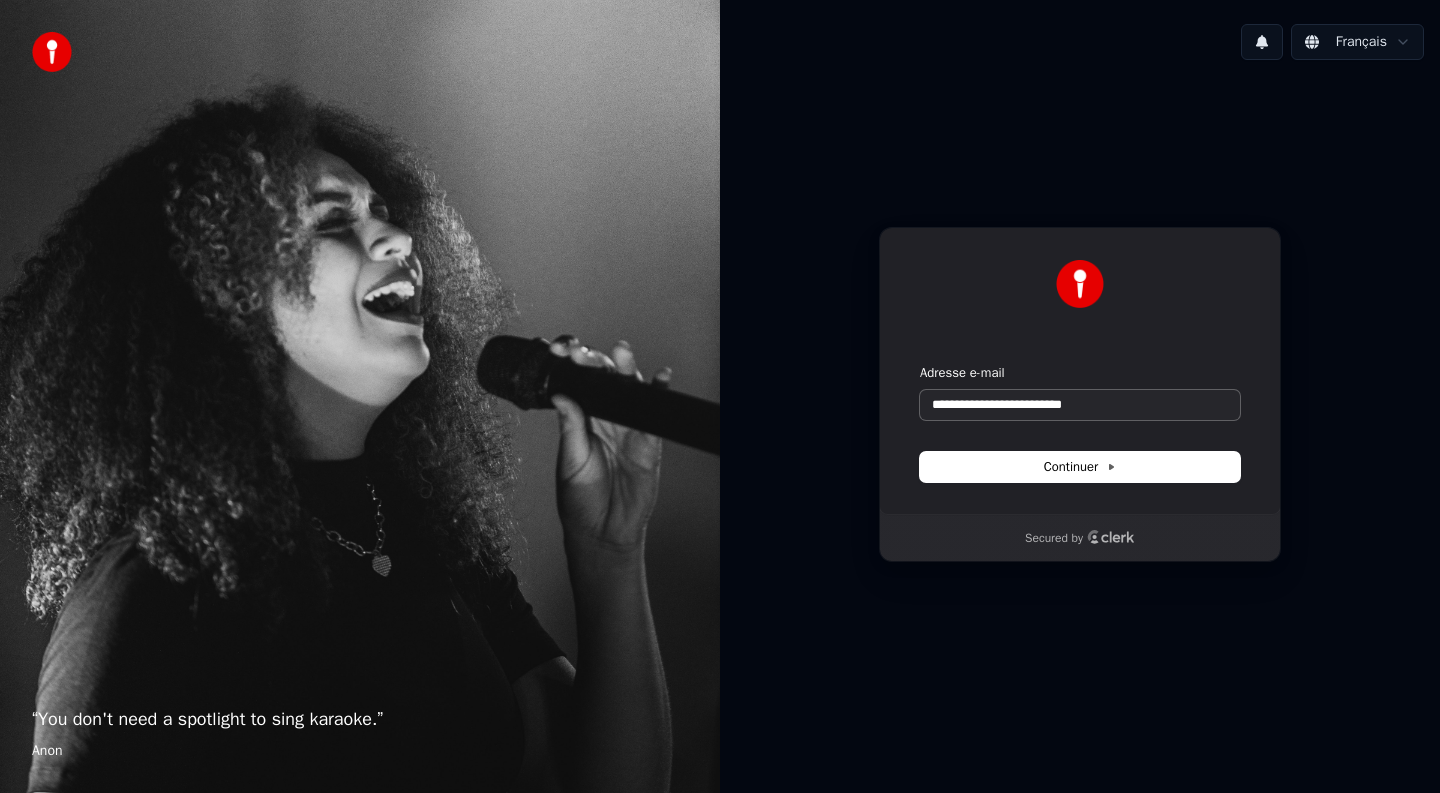 type on "**********" 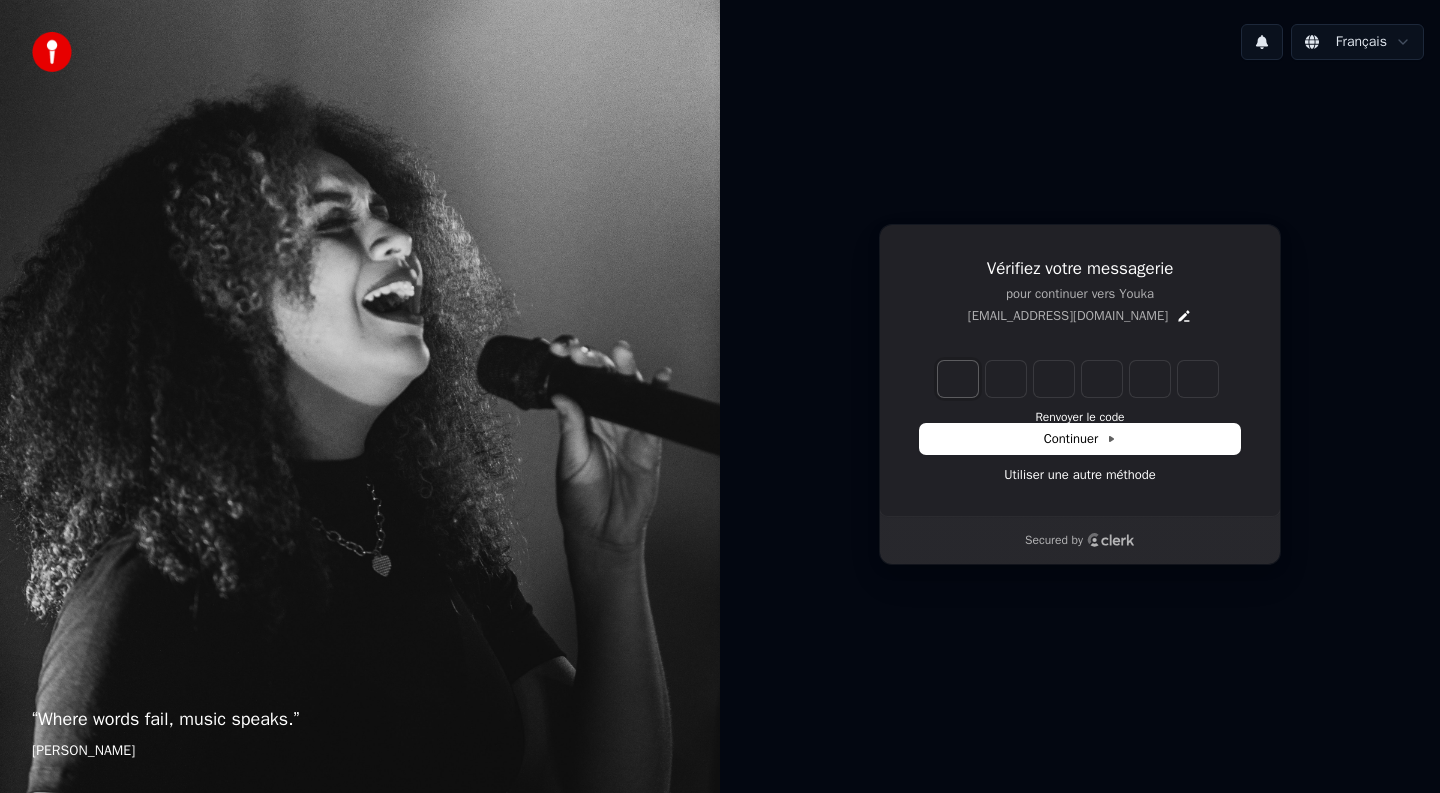 click at bounding box center (958, 379) 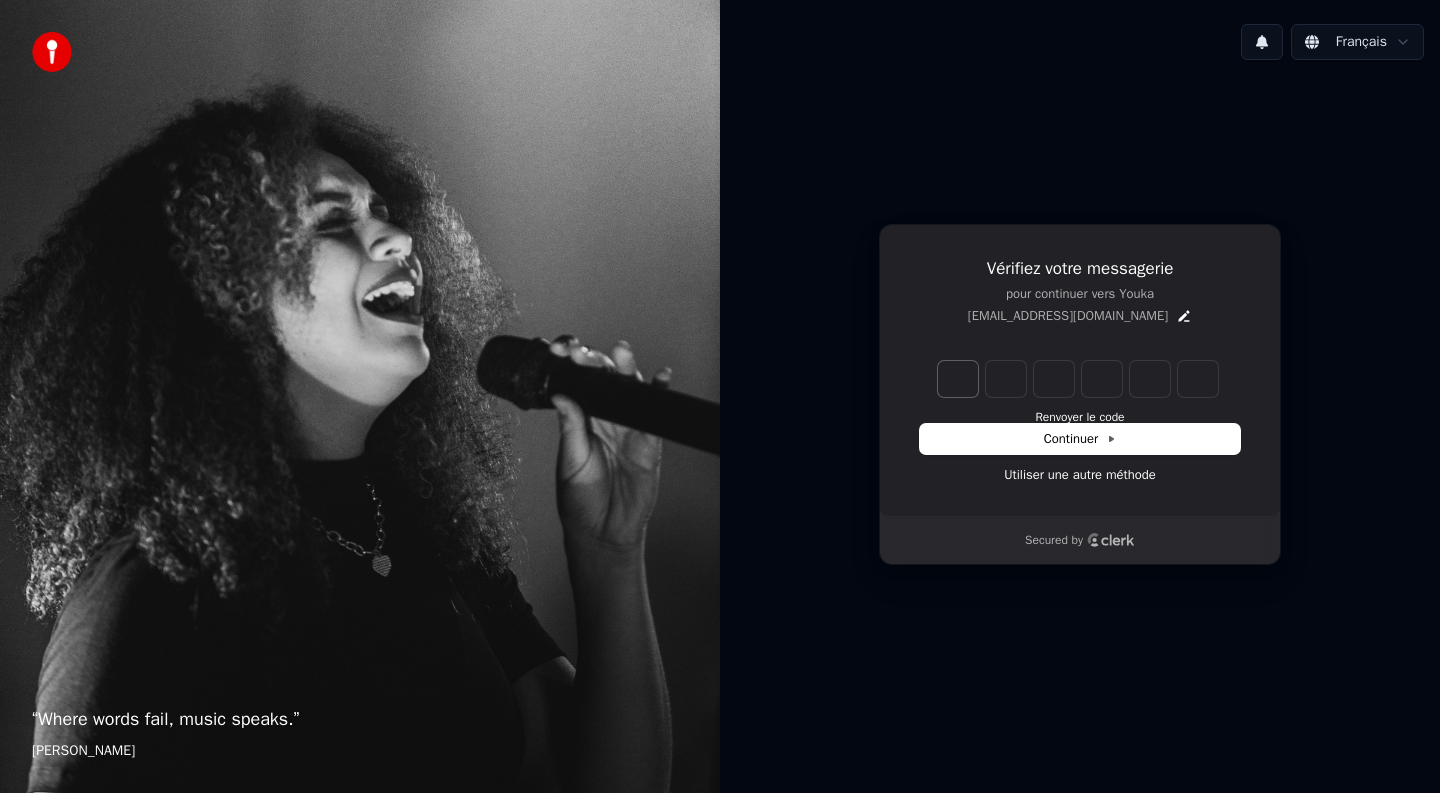 type on "******" 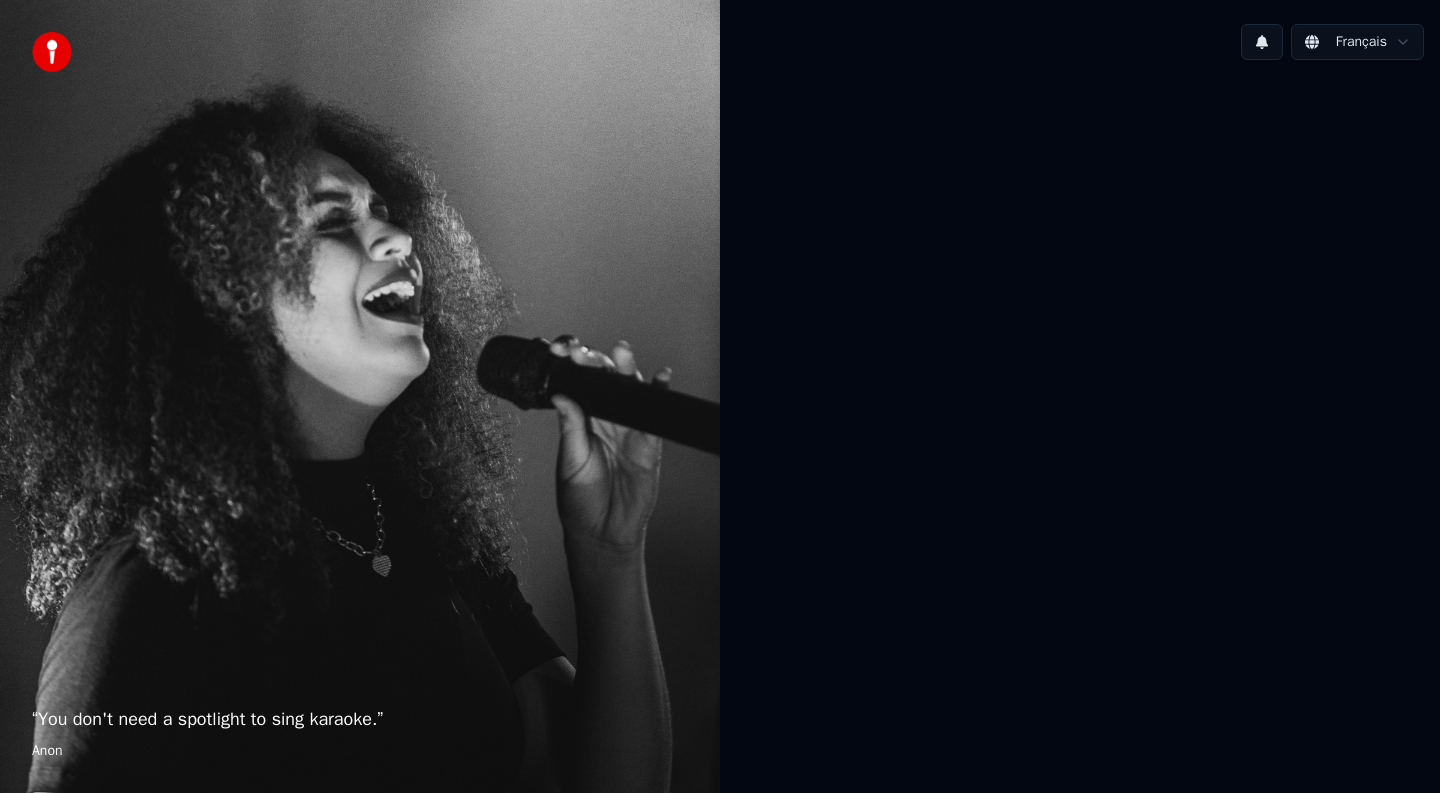 scroll, scrollTop: 0, scrollLeft: 0, axis: both 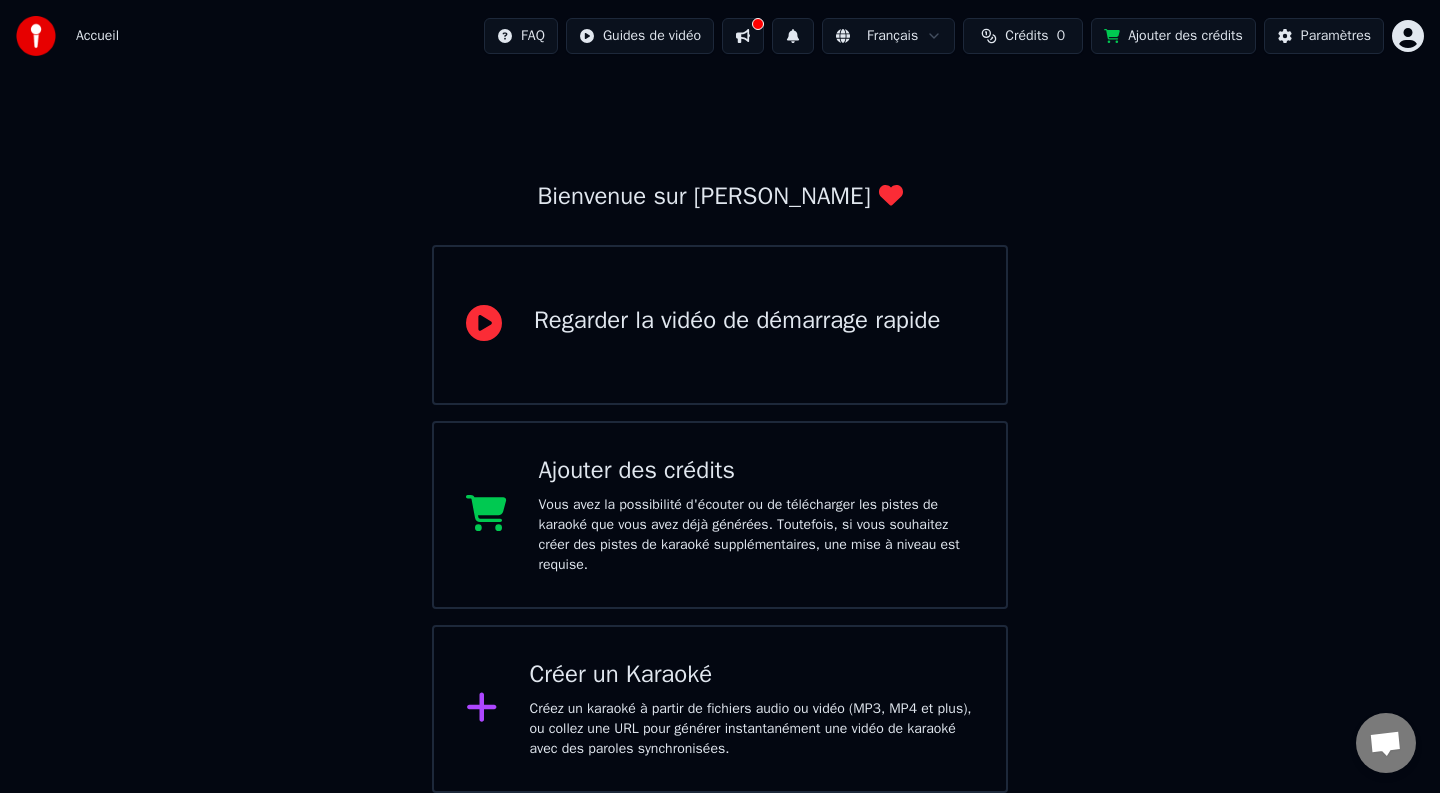 click on "Créer un Karaoké" at bounding box center (752, 675) 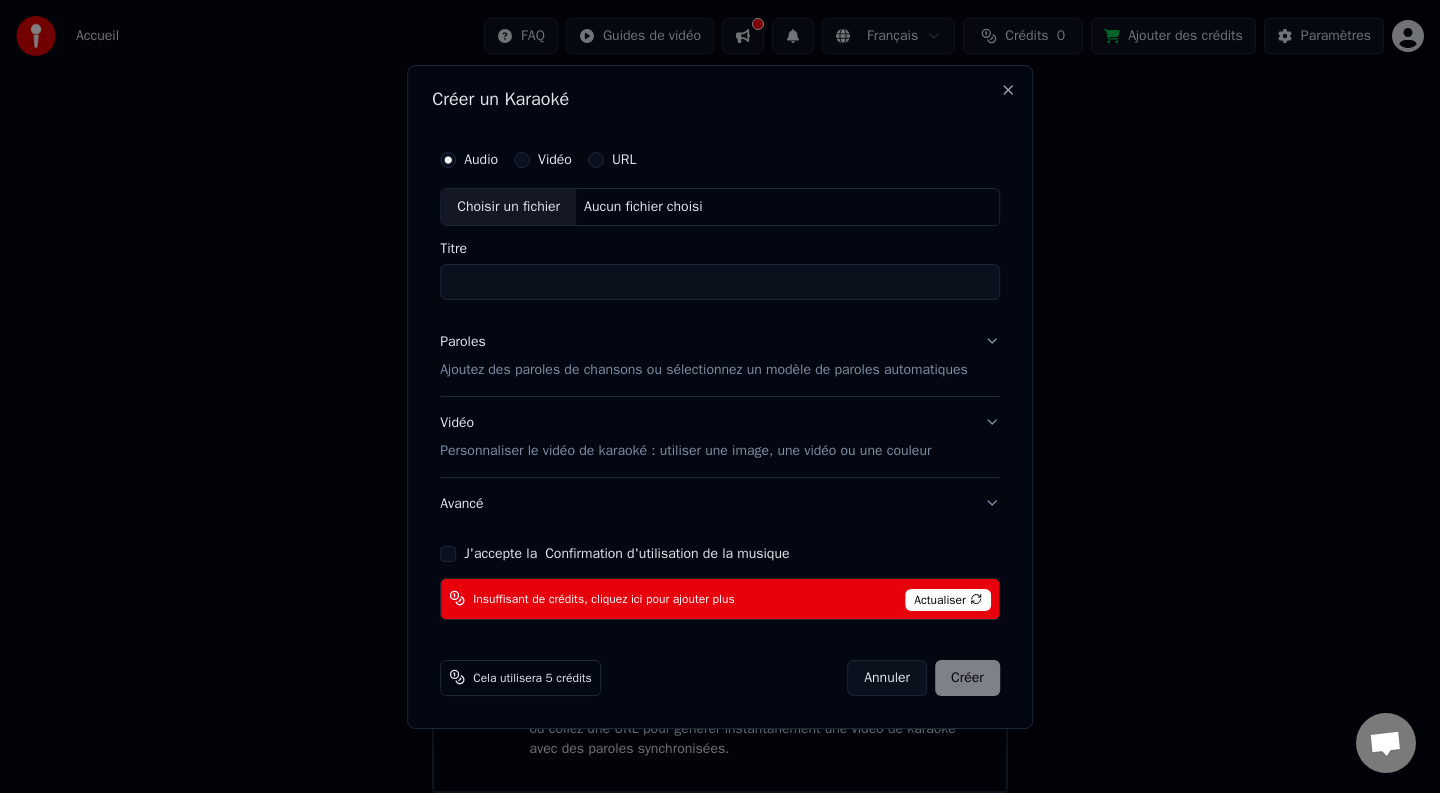 click on "Titre" at bounding box center [720, 282] 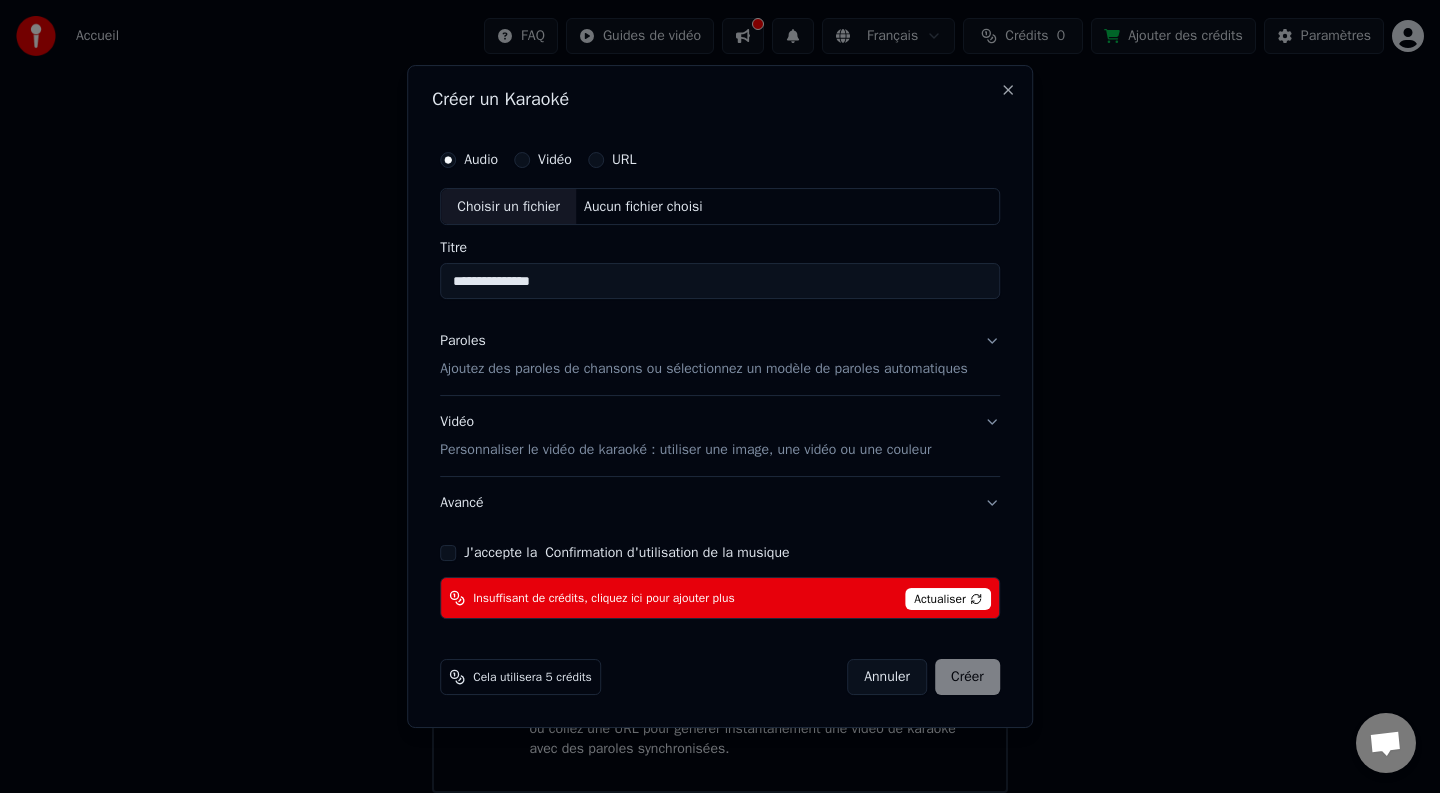 click on "**********" at bounding box center (720, 282) 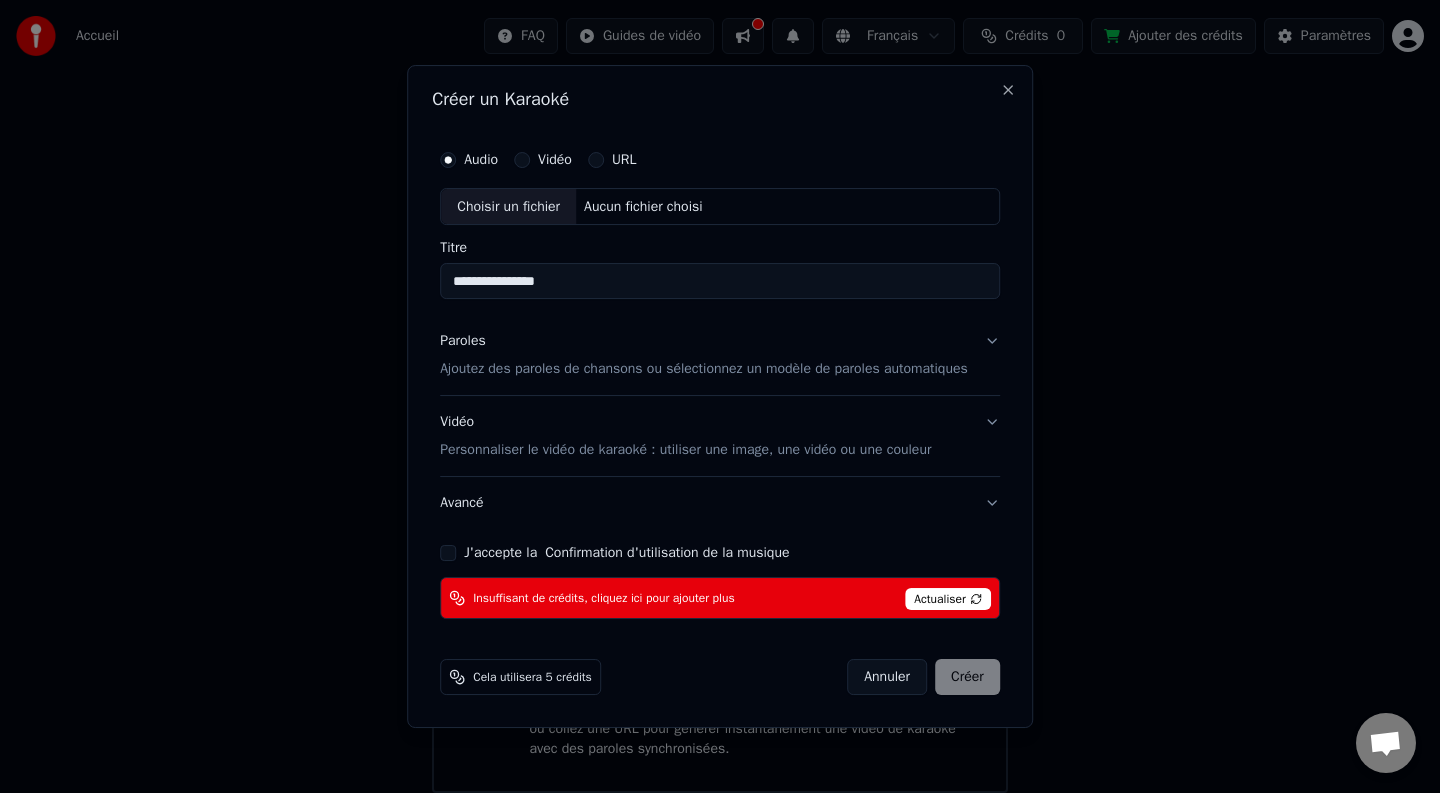 type on "**********" 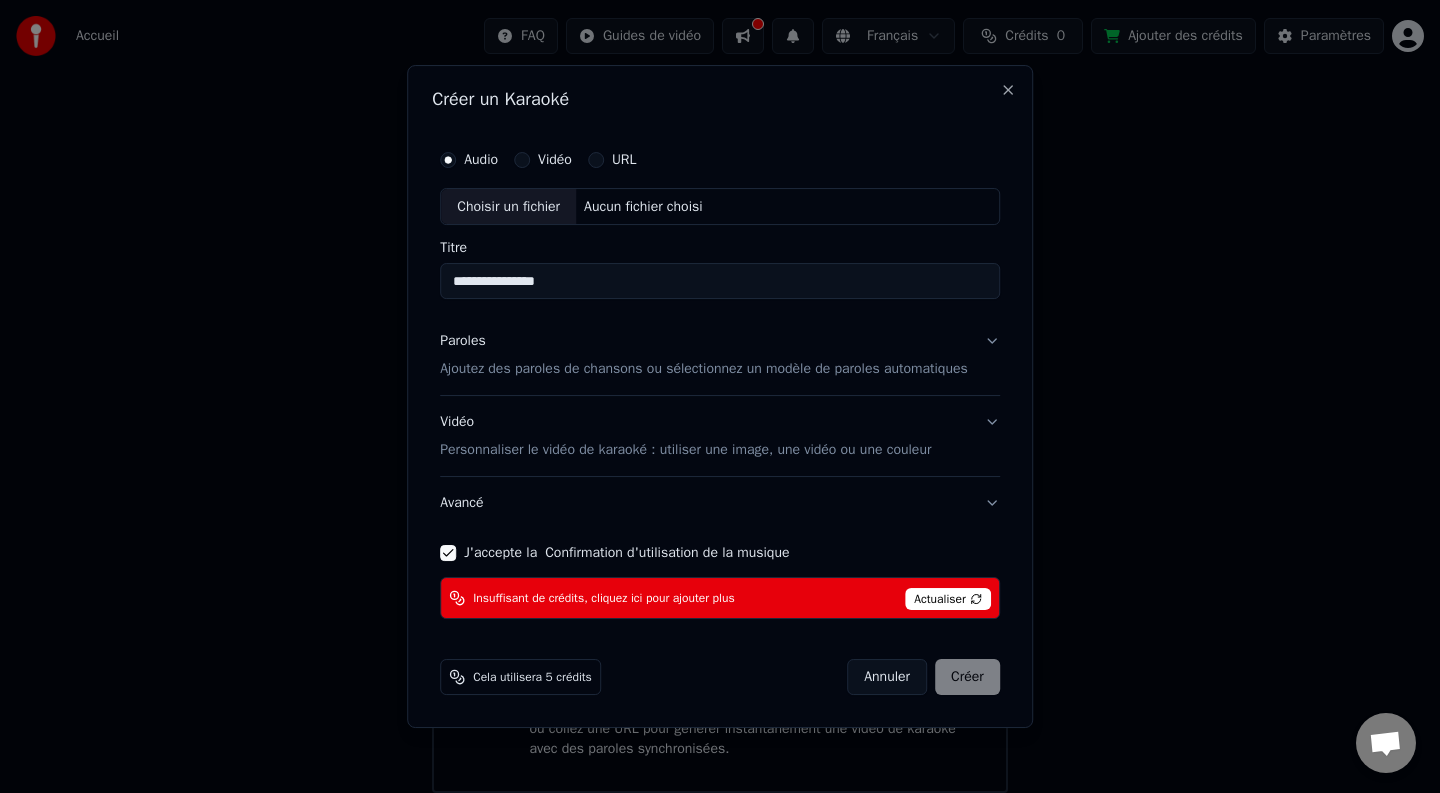 click on "Vidéo" at bounding box center [543, 160] 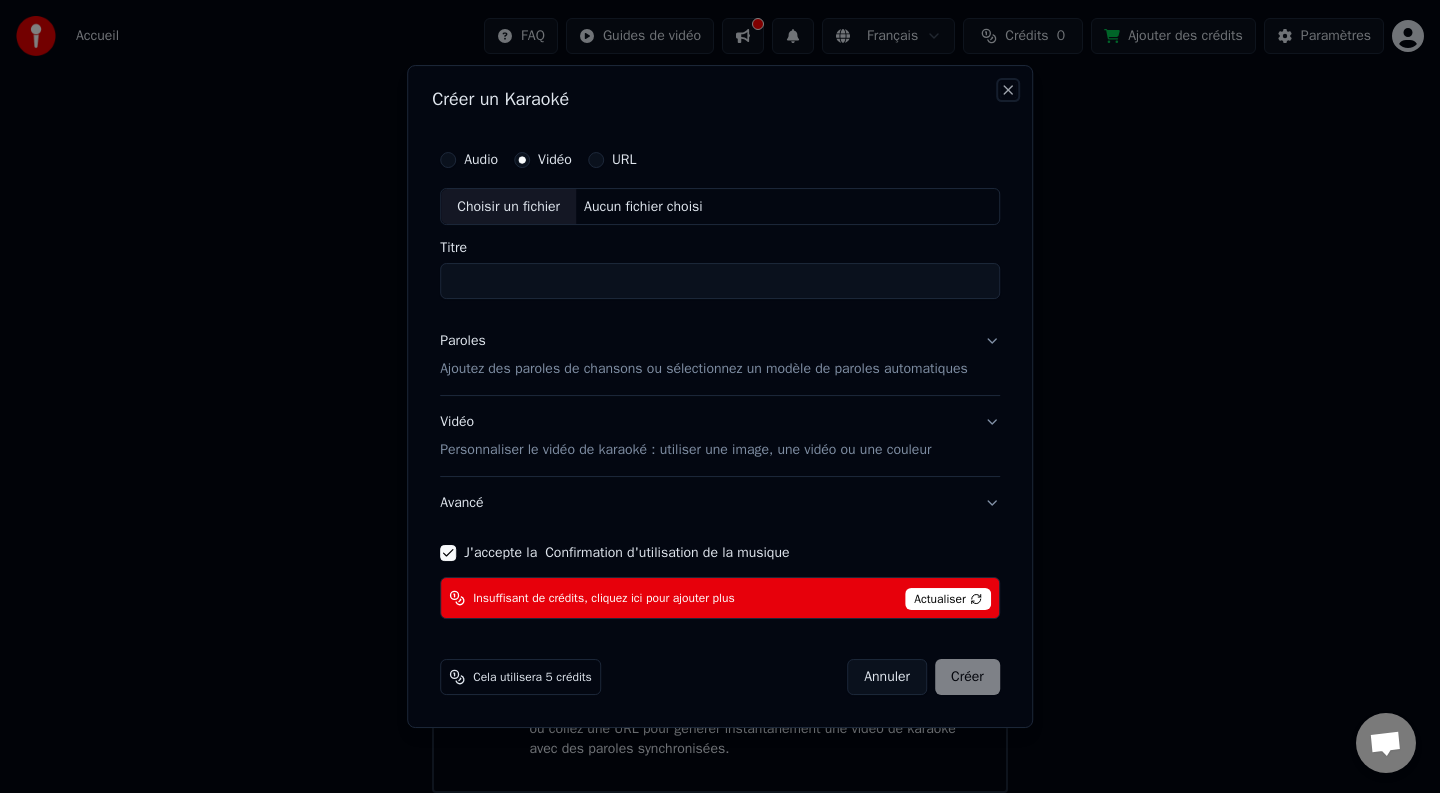 click on "Close" at bounding box center [1008, 90] 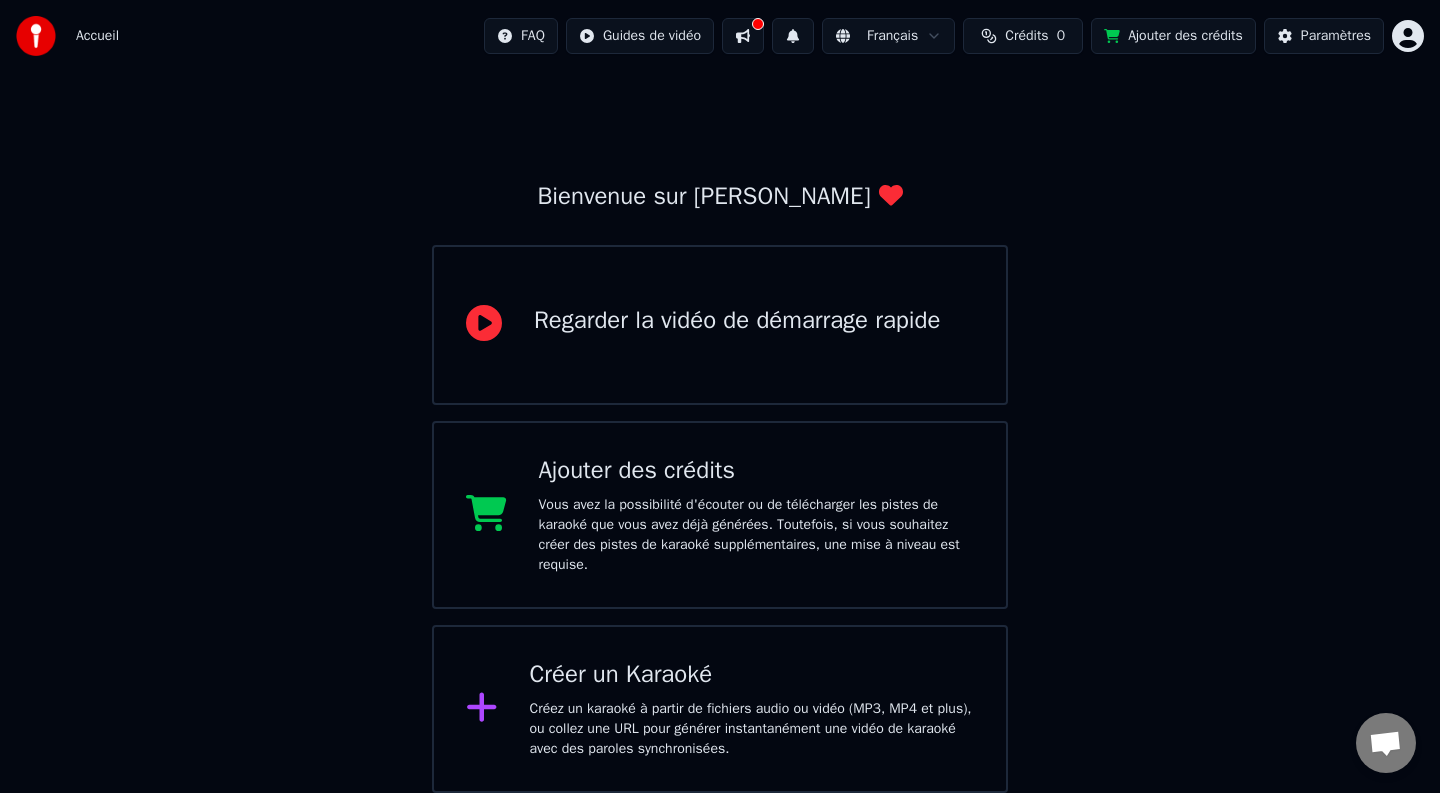 click on "Accueil FAQ Guides de vidéo Français Crédits 0 Ajouter des crédits Paramètres Bienvenue sur Youka Regarder la vidéo de démarrage rapide Ajouter des crédits Vous avez la possibilité d'écouter ou de télécharger les pistes de karaoké que vous avez déjà générées. Toutefois, si vous souhaitez créer des pistes de karaoké supplémentaires, une mise à niveau est requise. Créer un Karaoké Créez un karaoké à partir de fichiers audio ou vidéo (MP3, MP4 et plus), ou collez une URL pour générer instantanément une vidéo de karaoké avec des paroles synchronisées." at bounding box center (720, 391) 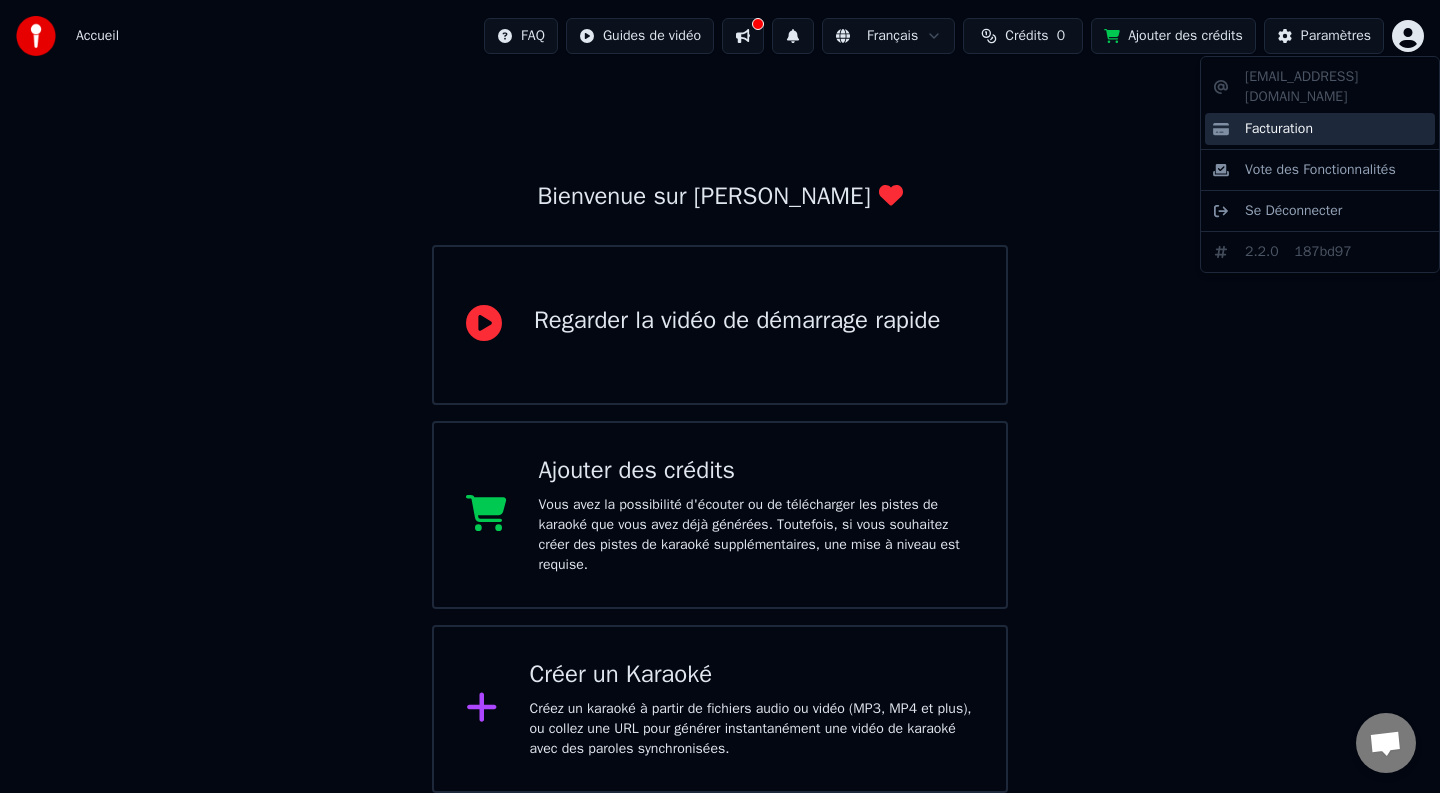 click on "Facturation" at bounding box center [1279, 129] 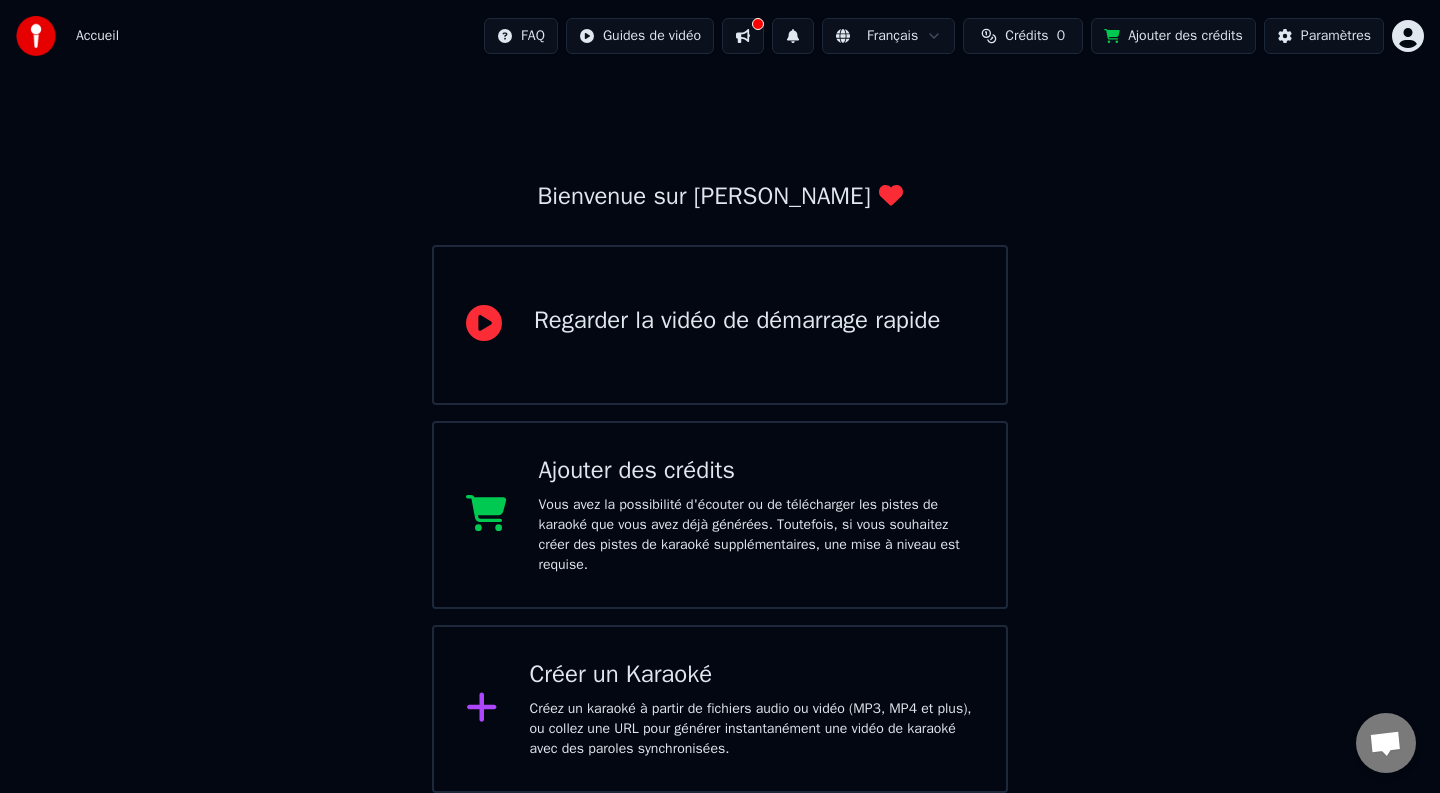 scroll, scrollTop: 0, scrollLeft: 0, axis: both 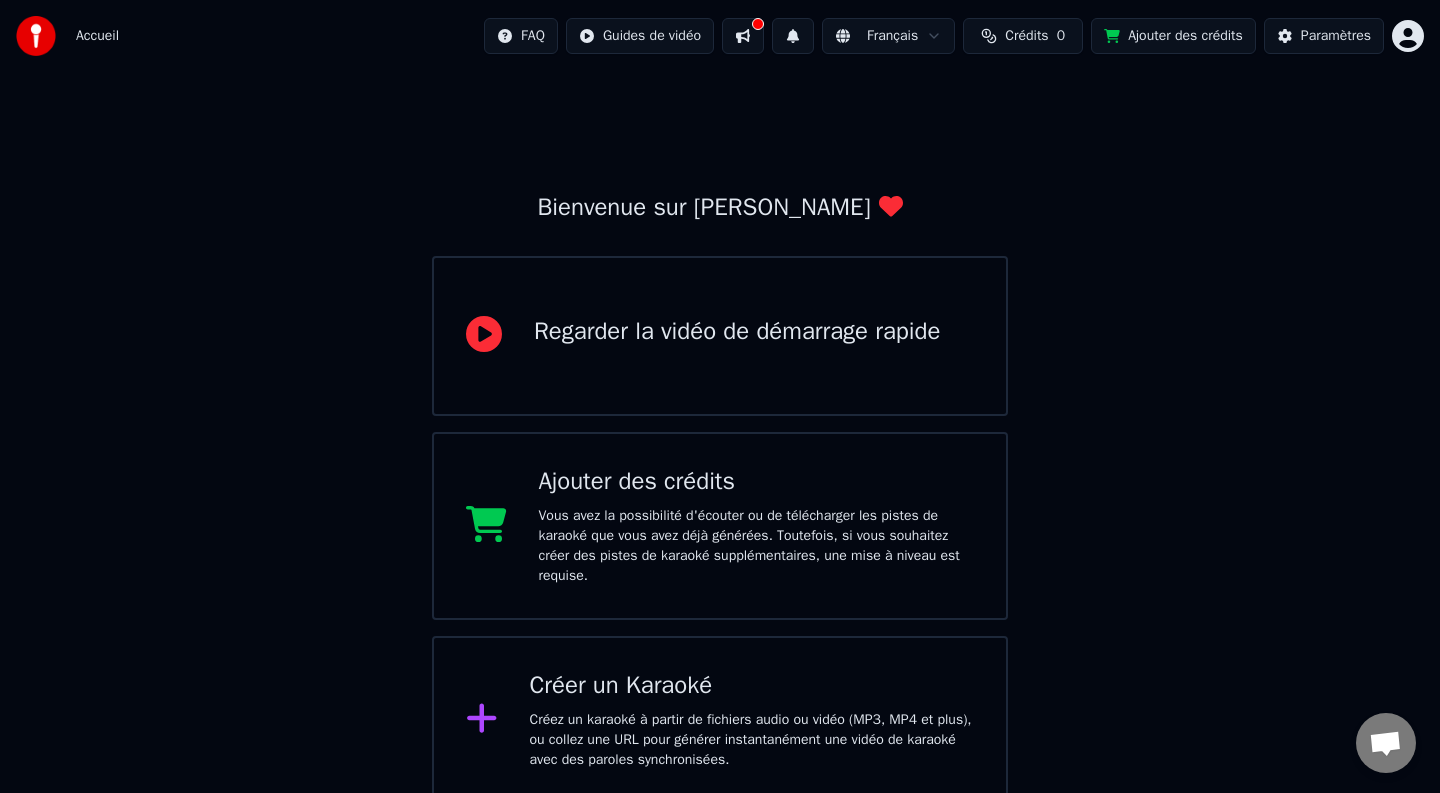 click on "Crédits" at bounding box center [1026, 36] 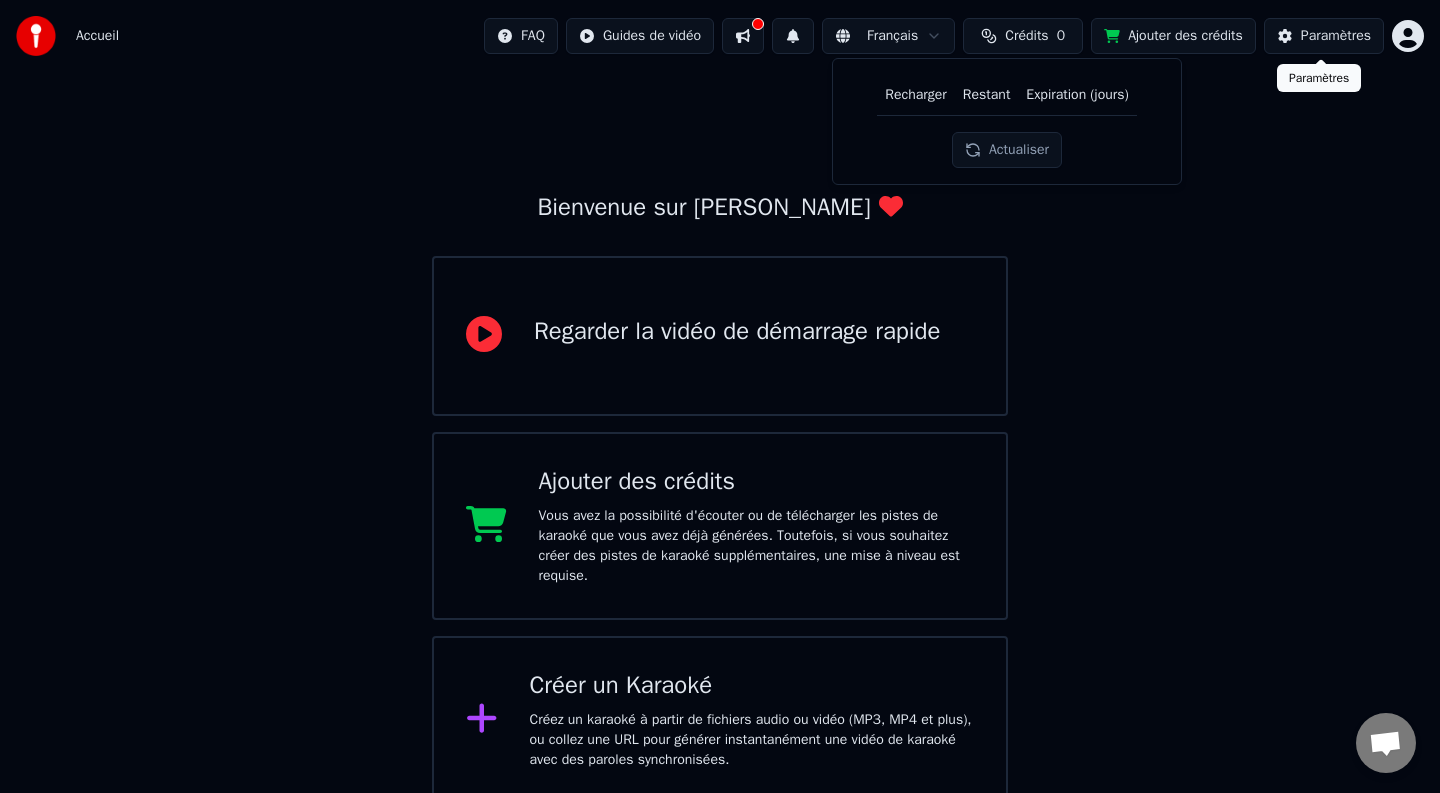 click on "Paramètres" at bounding box center [1336, 36] 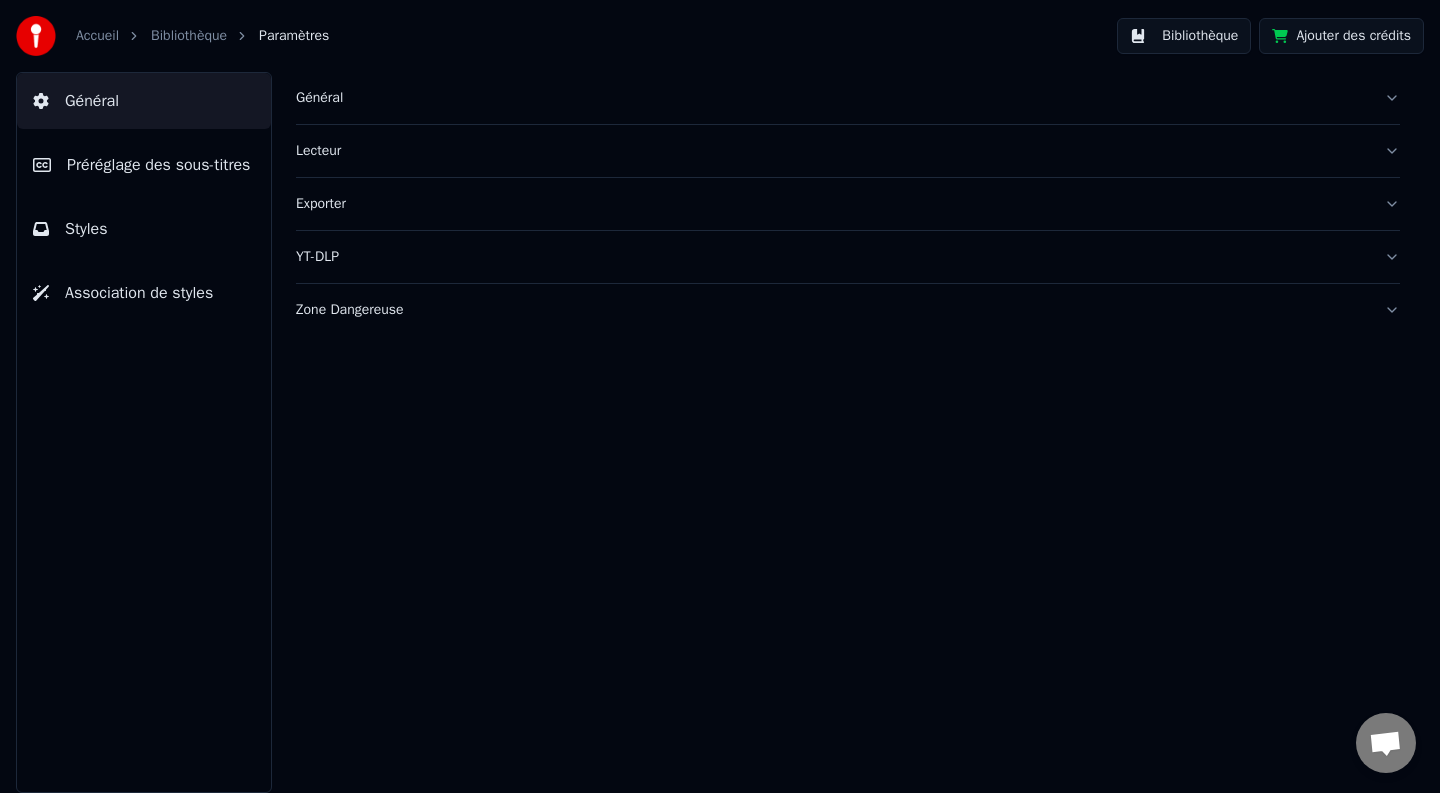 click on "Ajouter des crédits" at bounding box center [1341, 36] 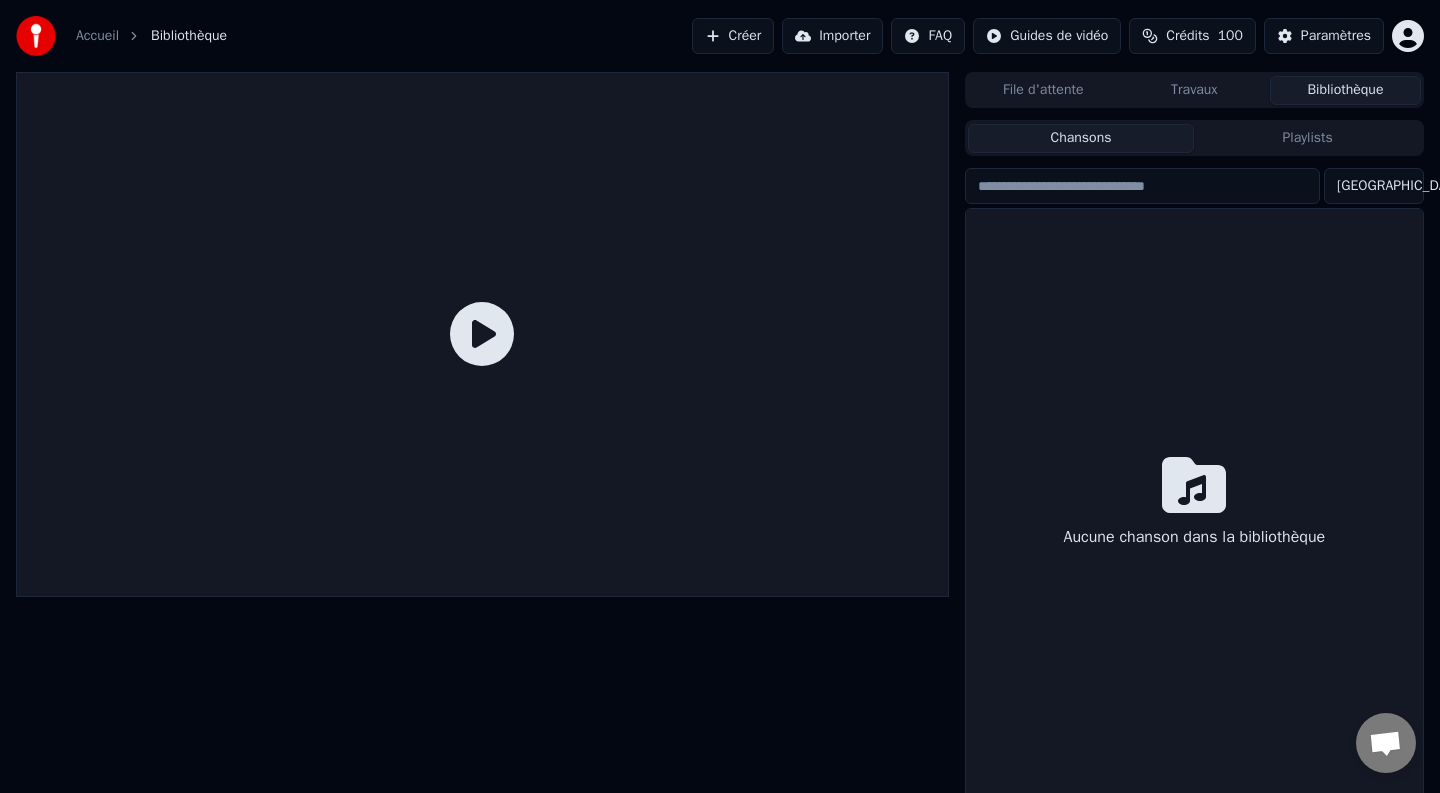 click on "Chansons" at bounding box center (1081, 138) 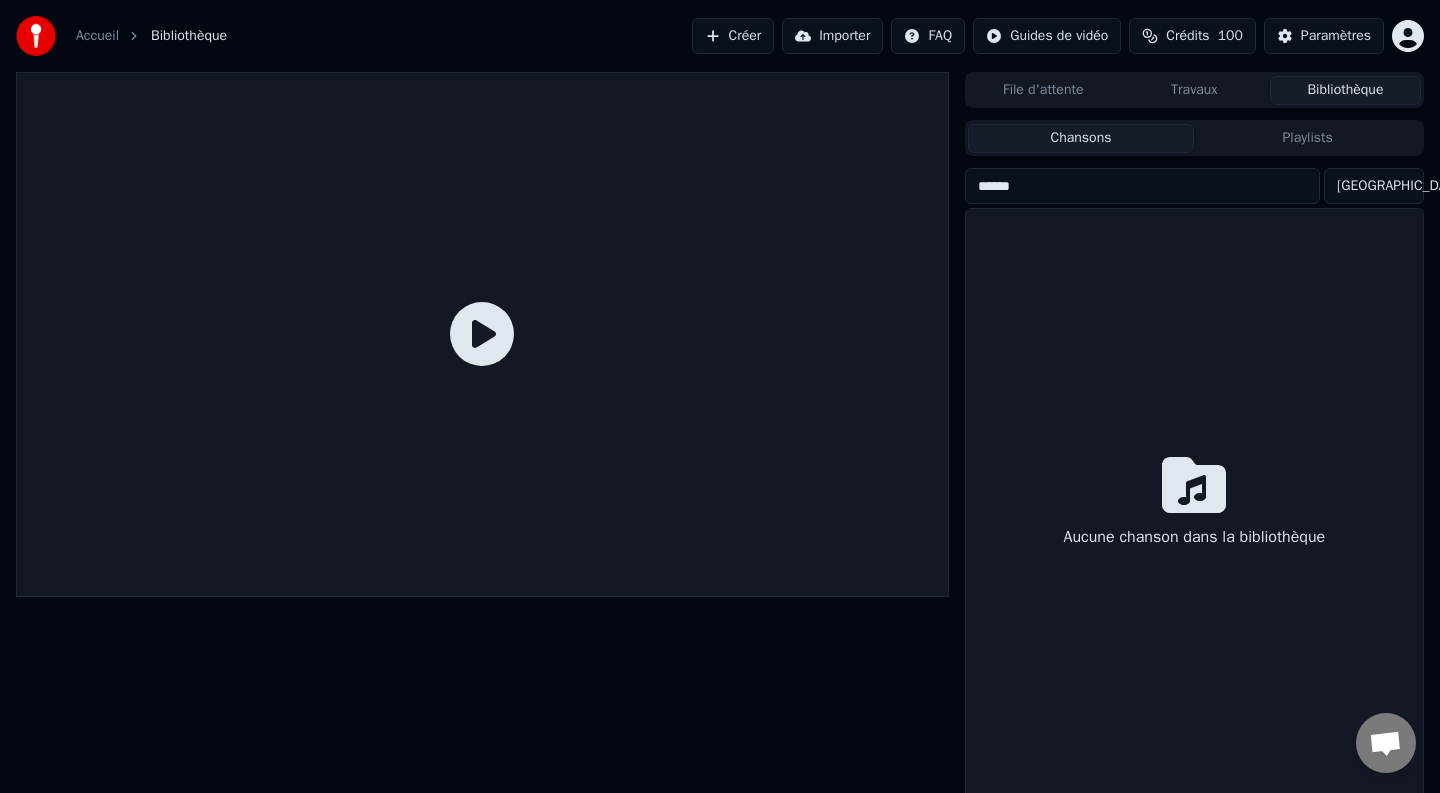 type on "*******" 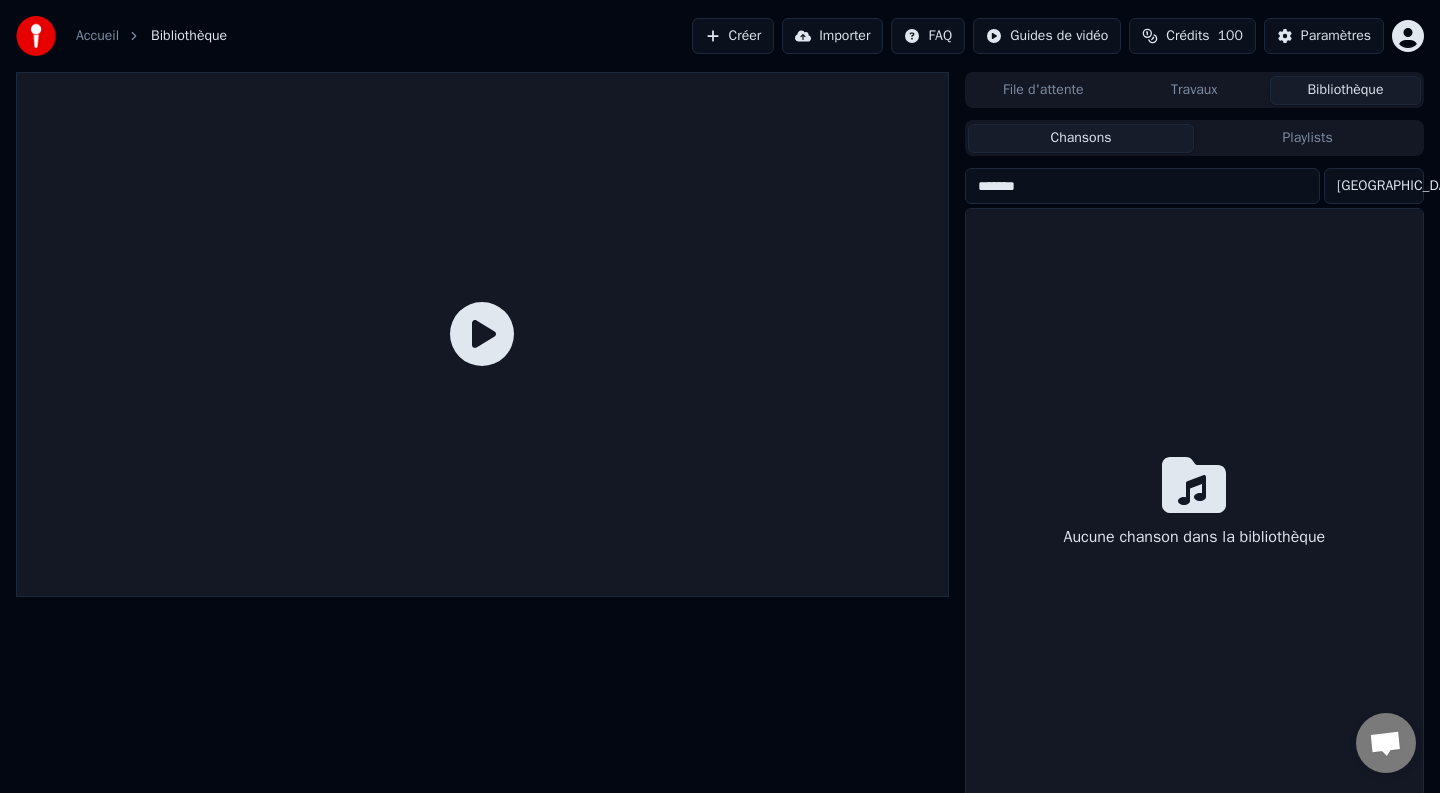 type 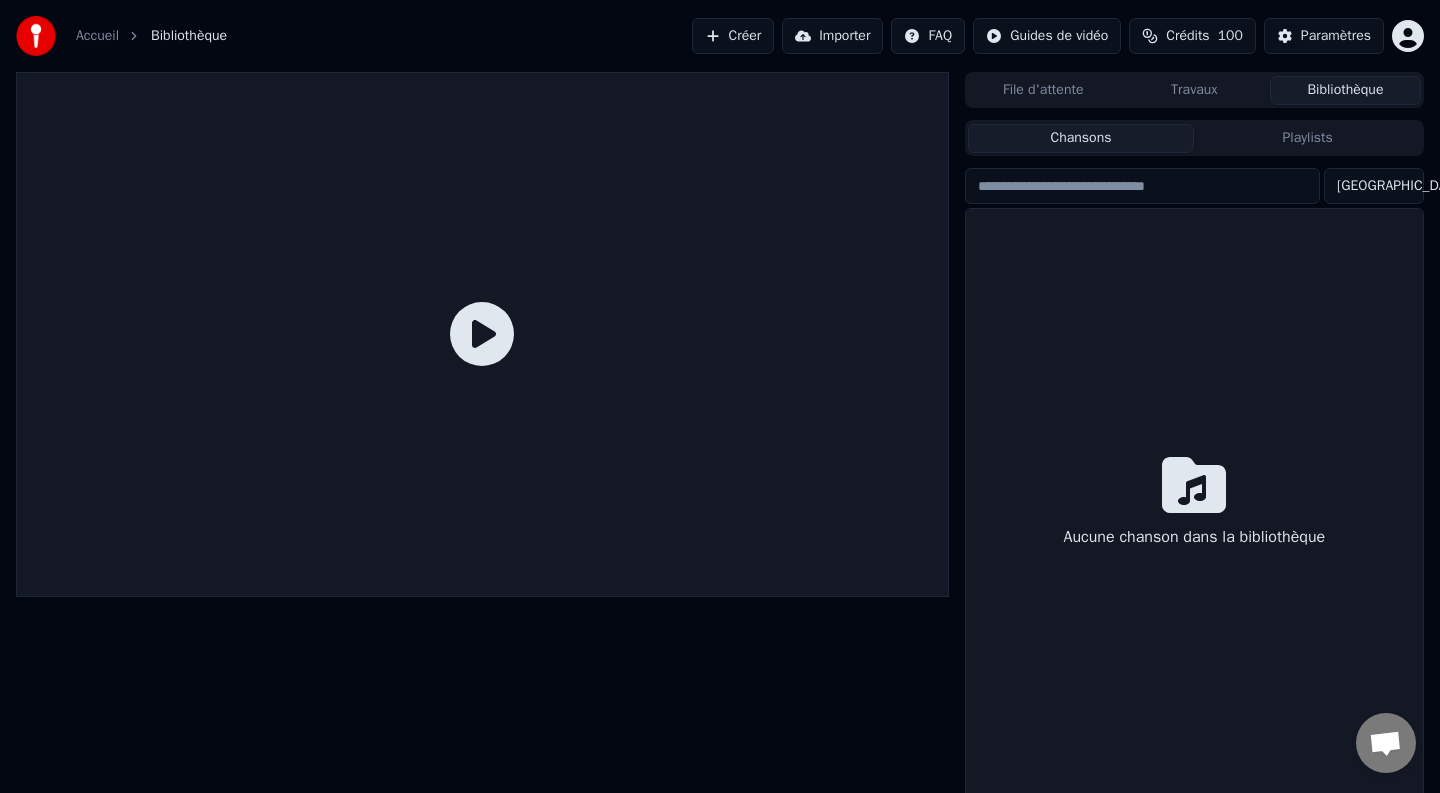 click on "File d'attente Travaux Bibliothèque" at bounding box center (1194, 90) 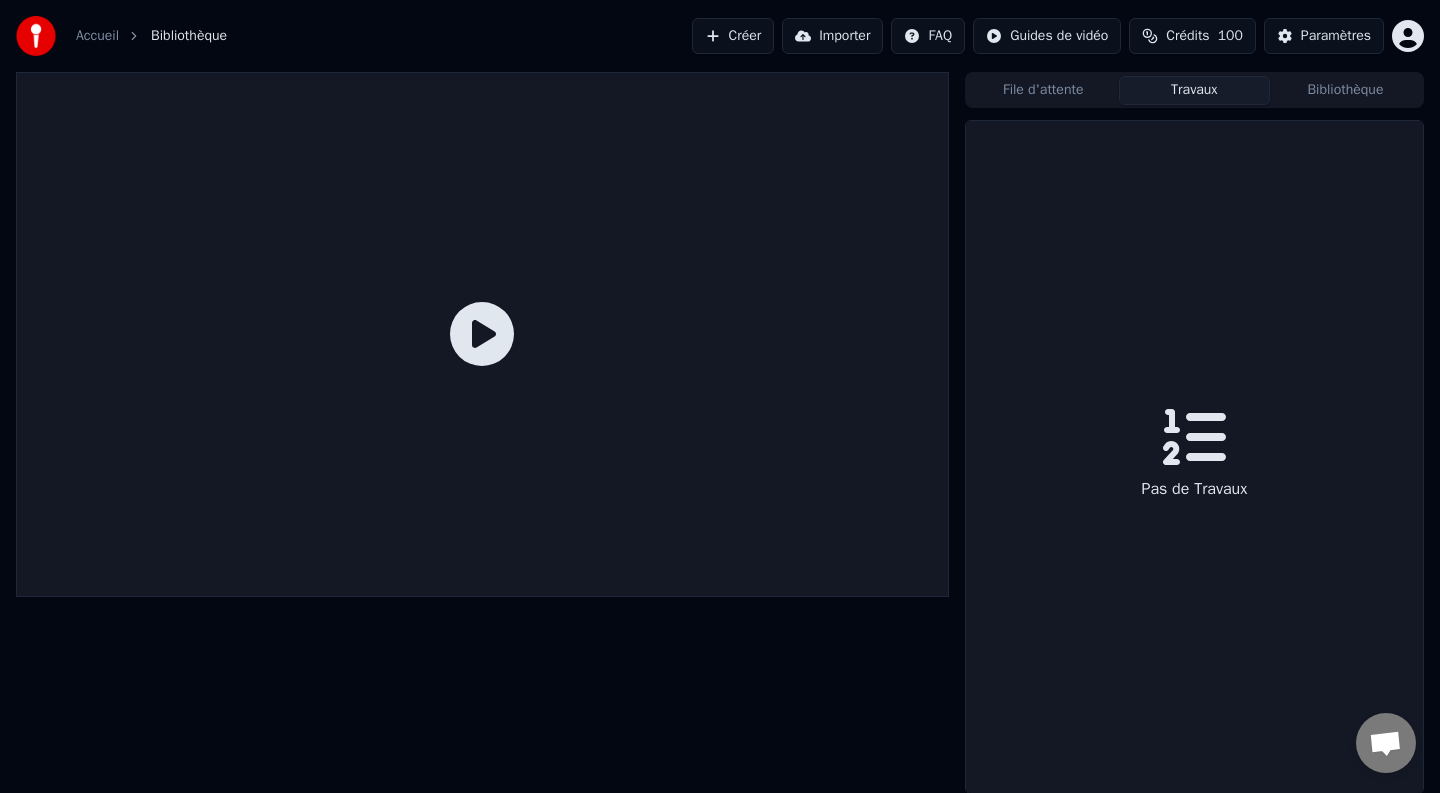 click on "Travaux" at bounding box center (1194, 90) 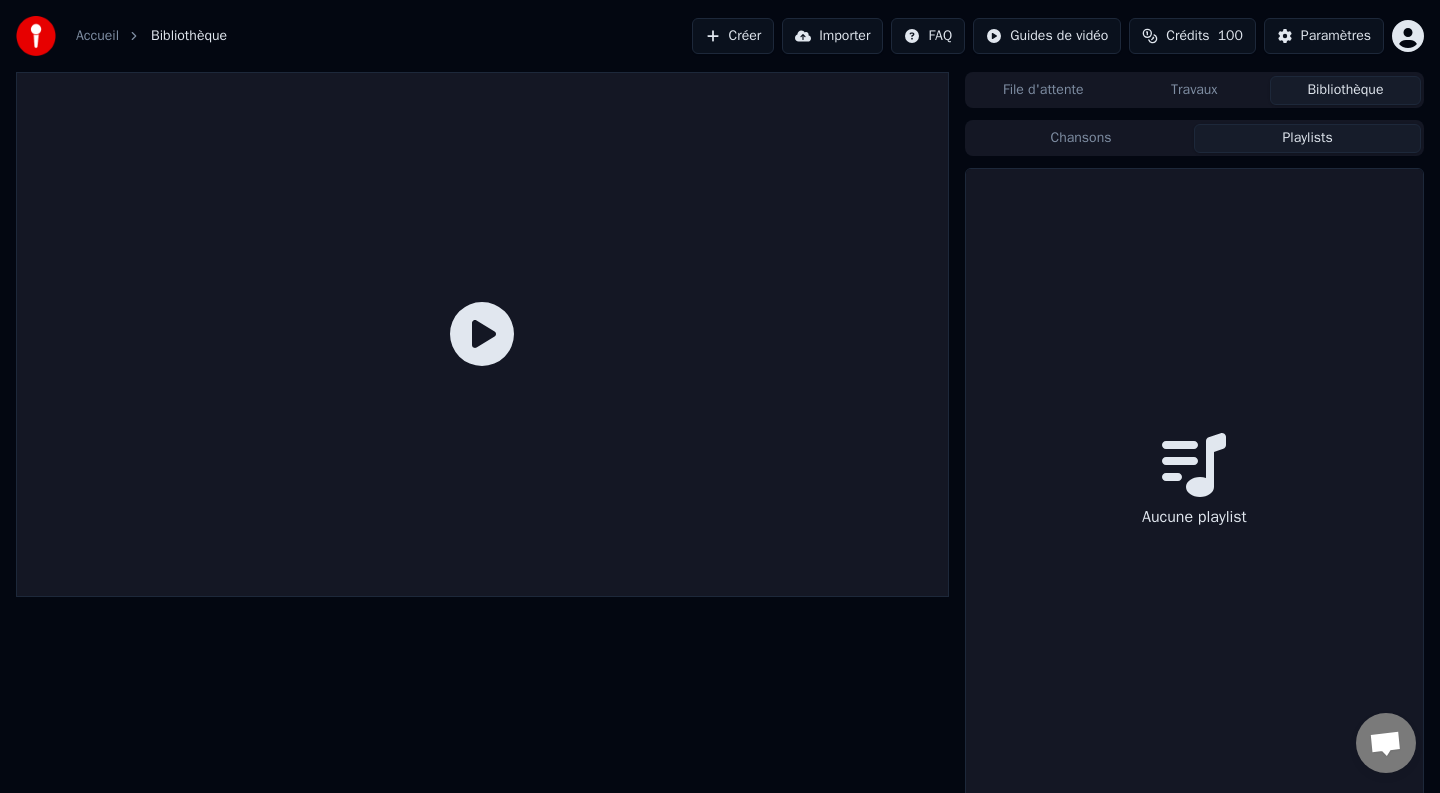 click on "Playlists" at bounding box center [1307, 138] 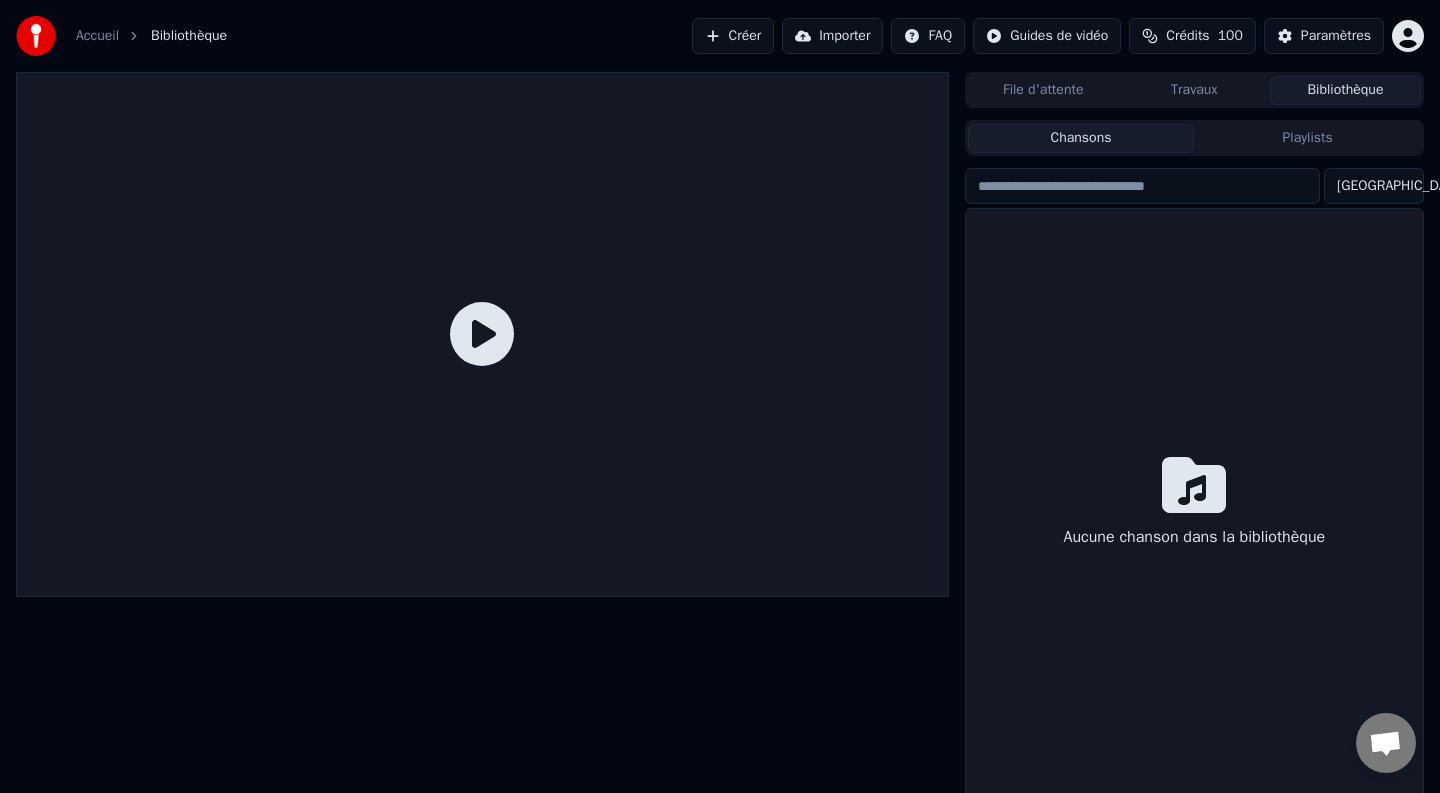 click on "Importer" at bounding box center (832, 36) 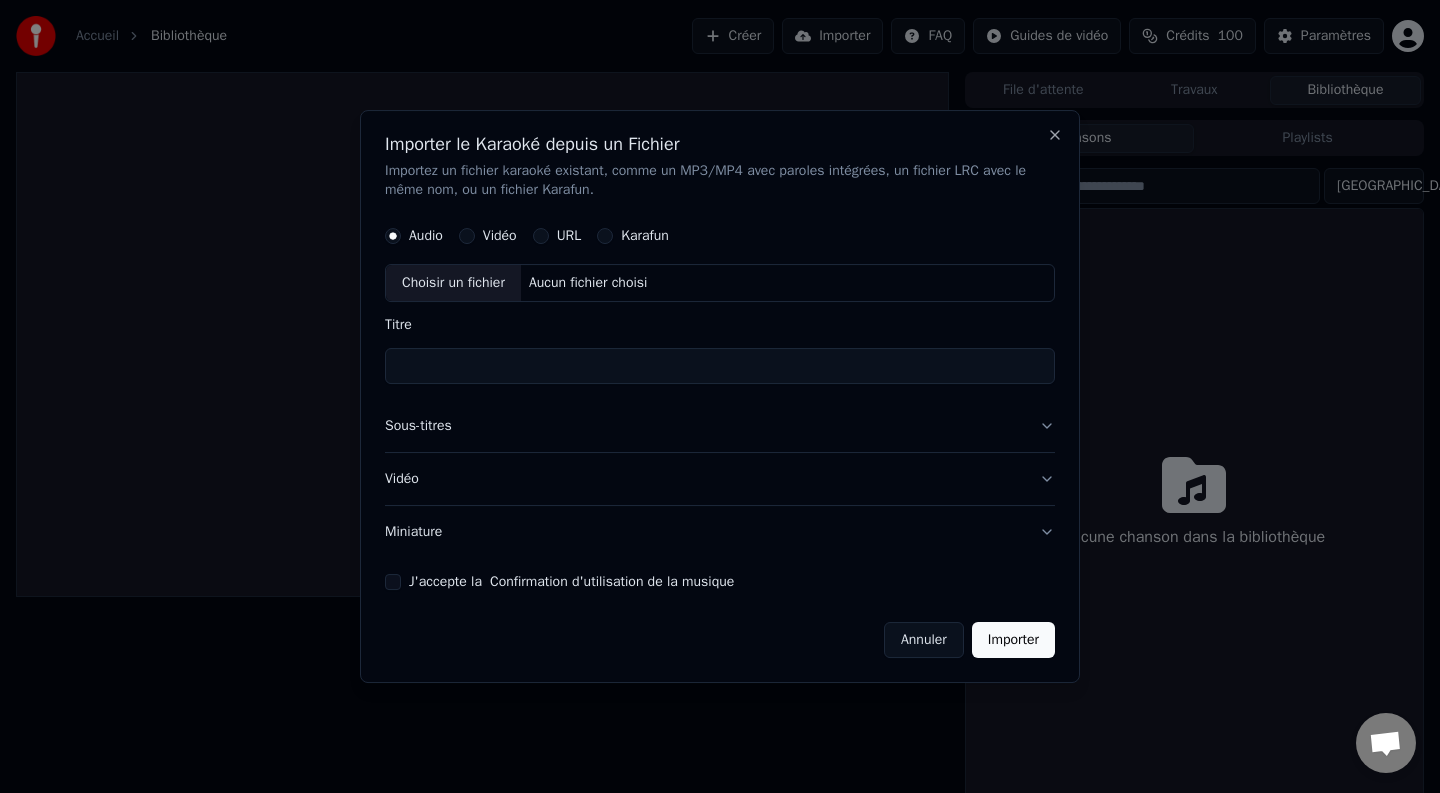 click on "Choisir un fichier" at bounding box center (453, 284) 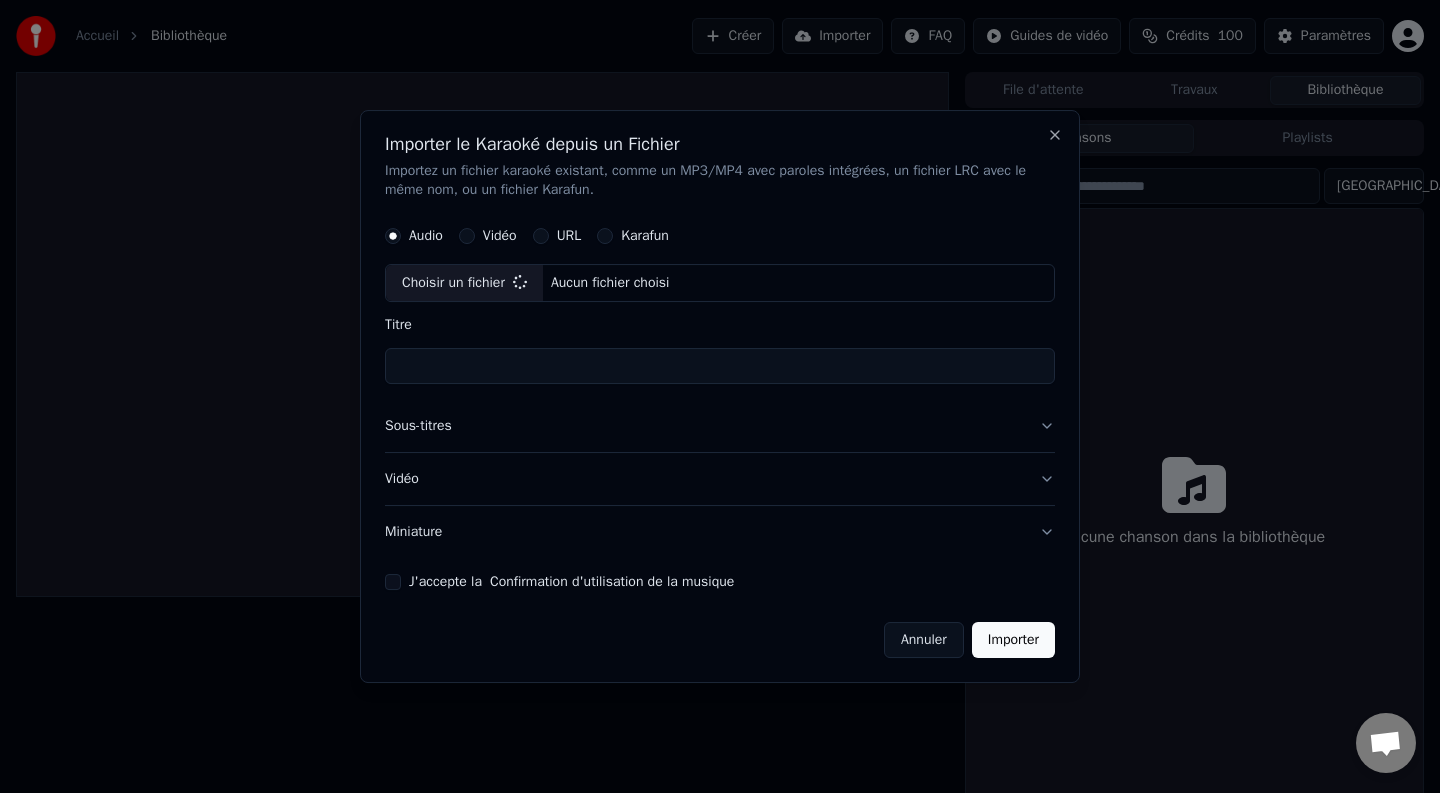click on "Titre" at bounding box center (720, 367) 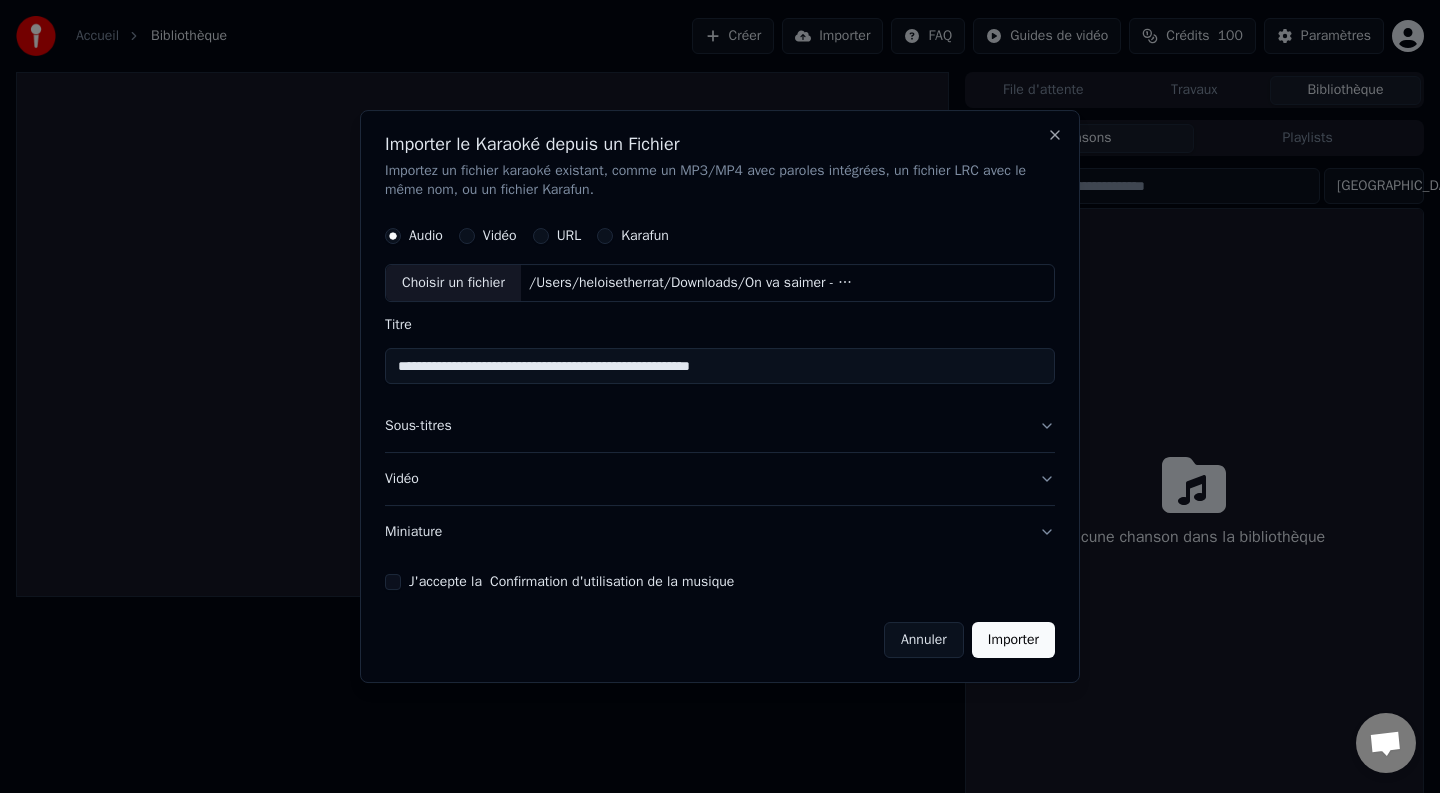 type on "**********" 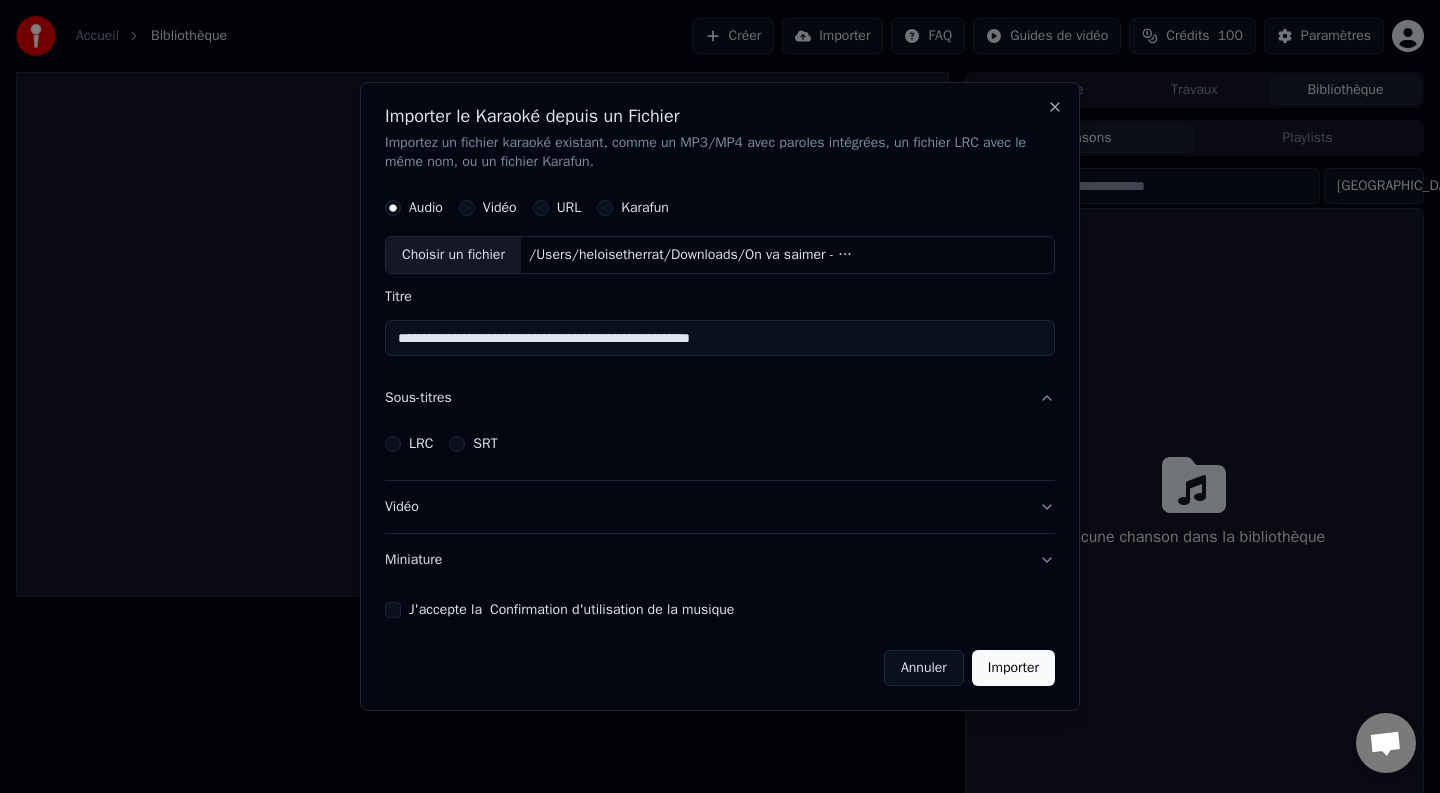 click on "LRC SRT" at bounding box center (720, 444) 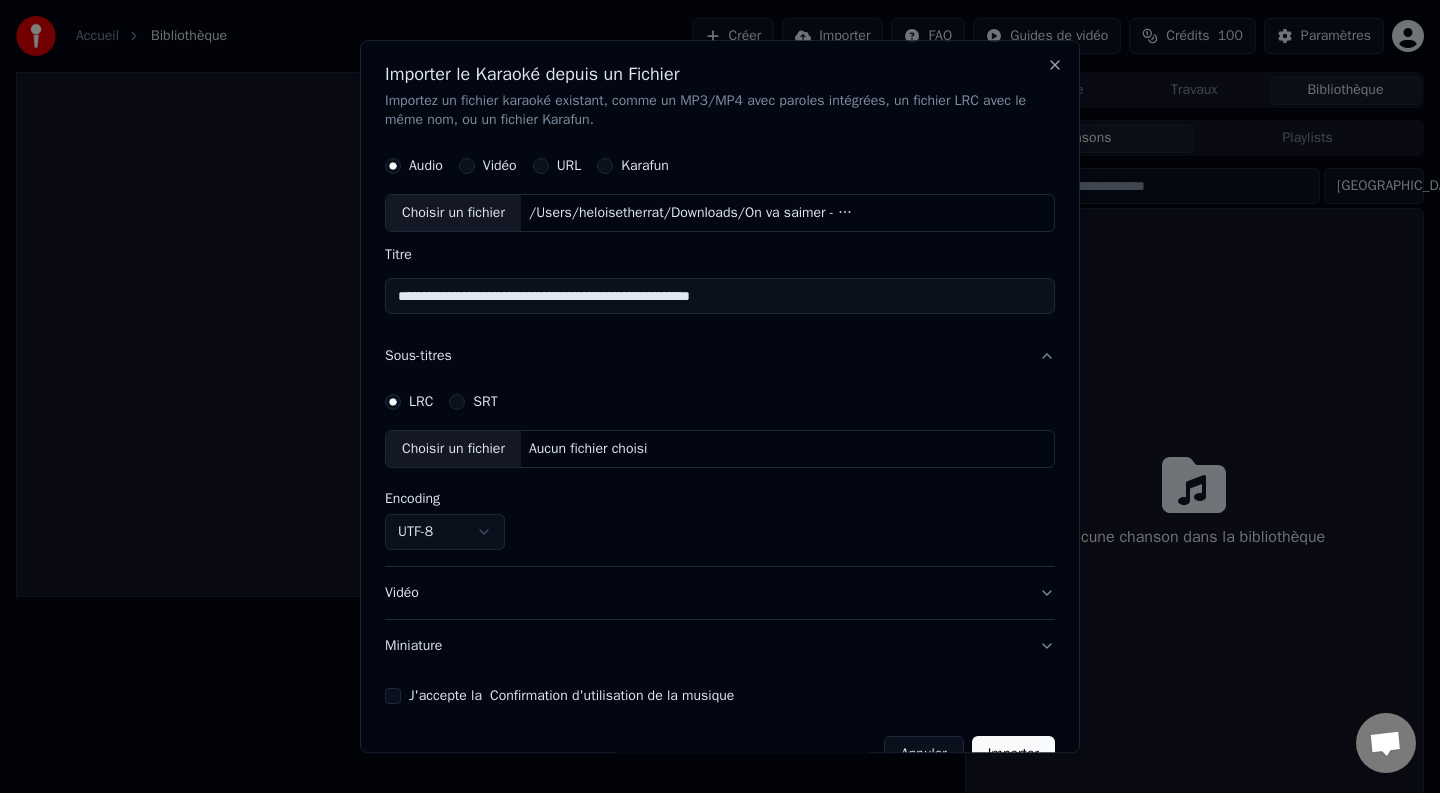 click on "SRT" at bounding box center [457, 403] 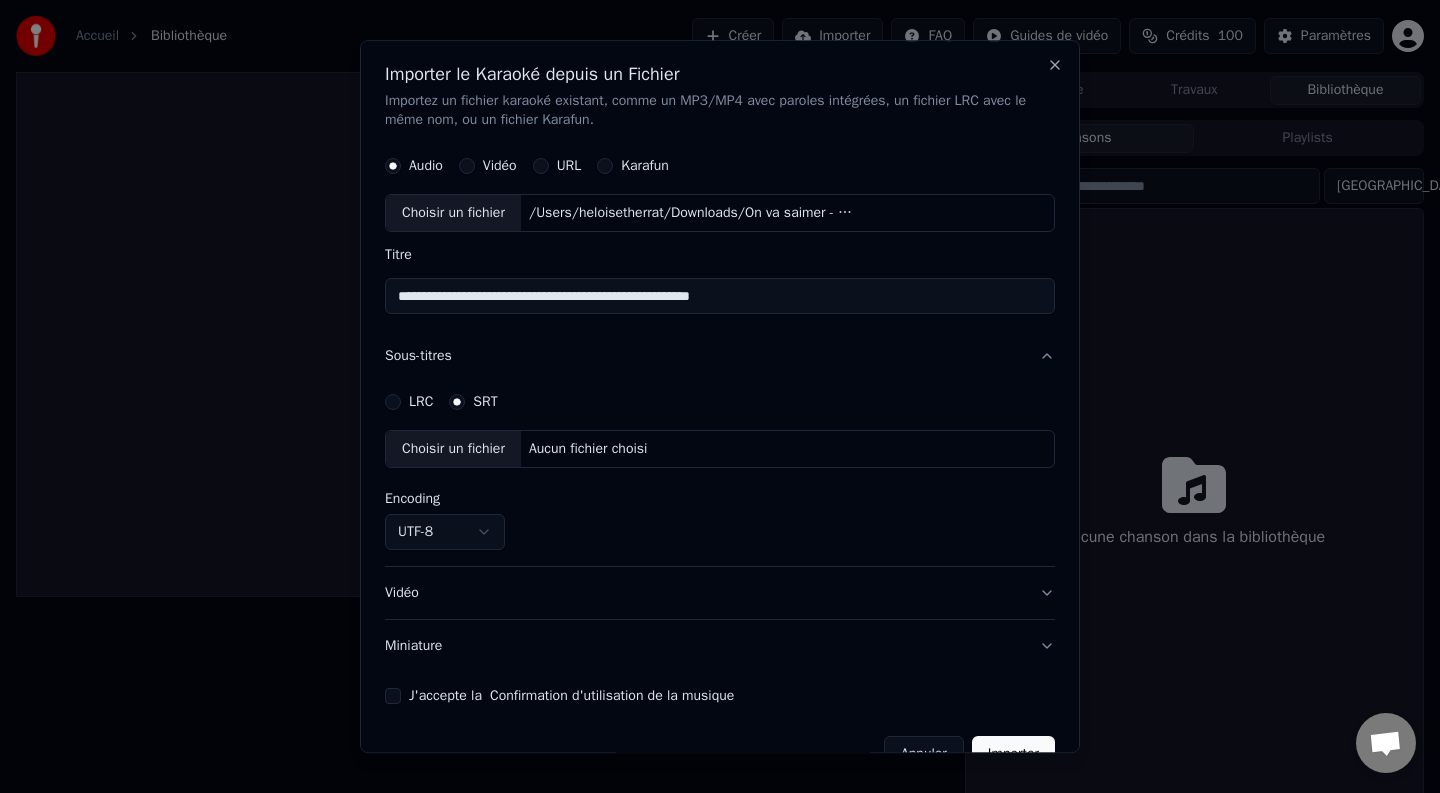click on "LRC" at bounding box center (409, 403) 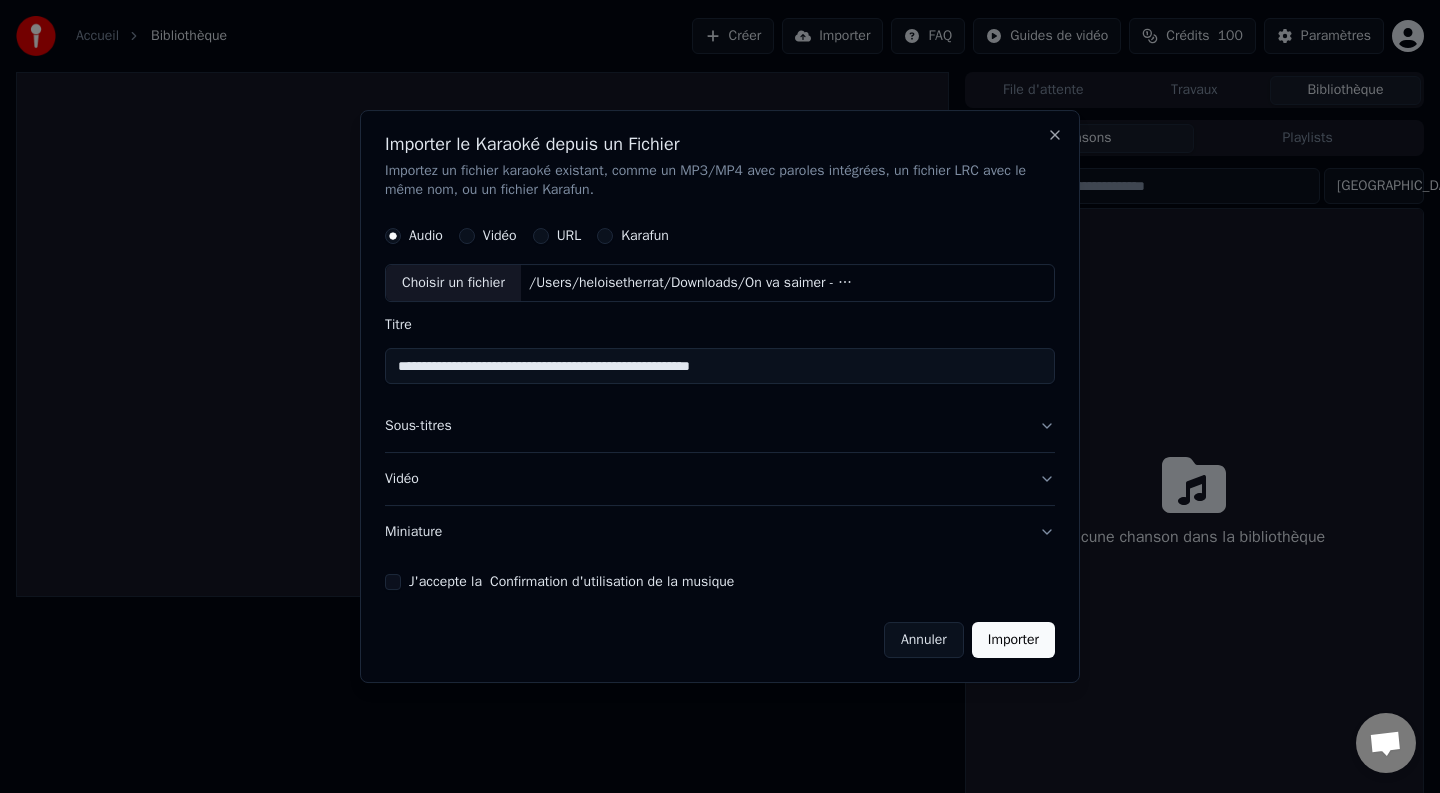 click on "Miniature" at bounding box center [720, 532] 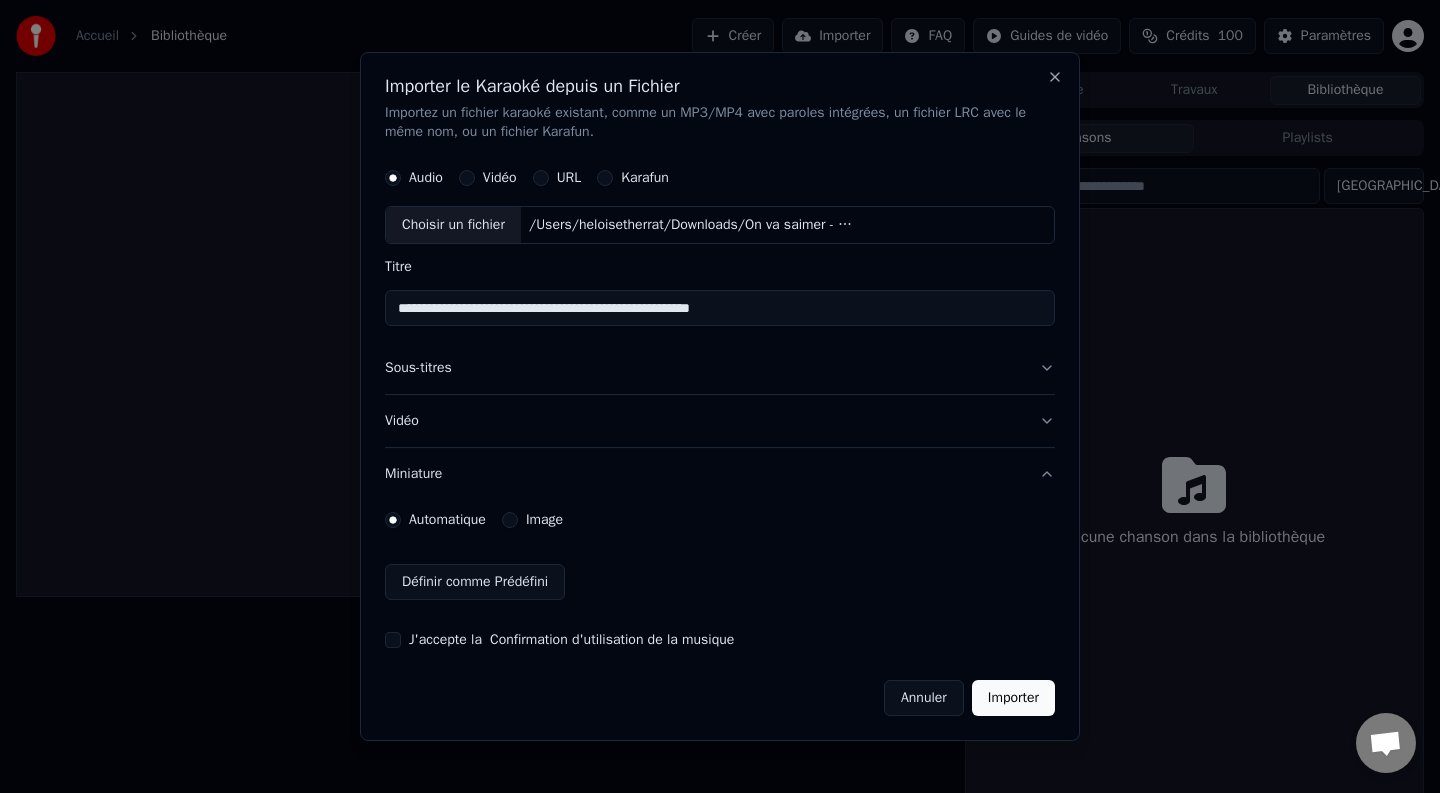 click on "Image" at bounding box center (510, 520) 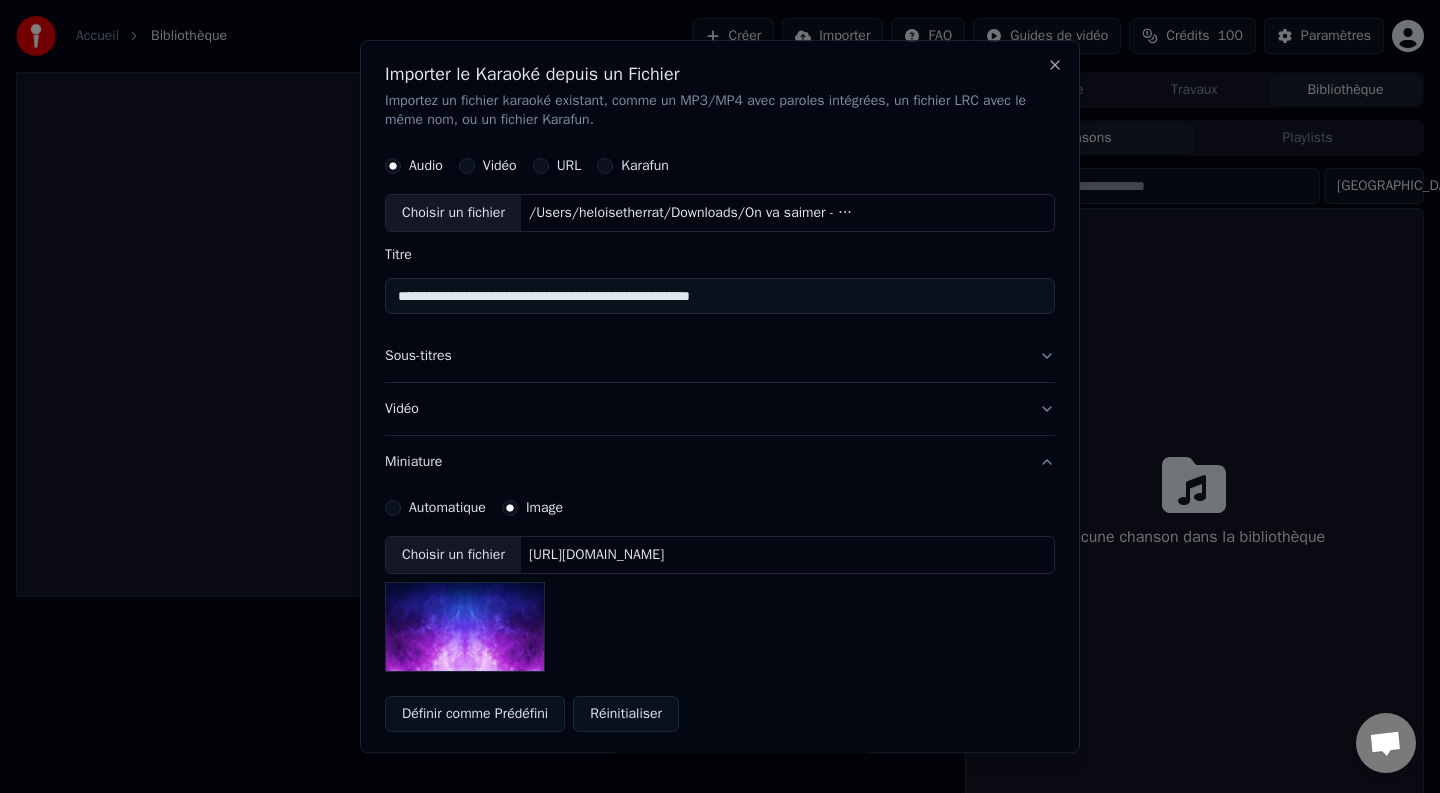 scroll, scrollTop: 120, scrollLeft: 0, axis: vertical 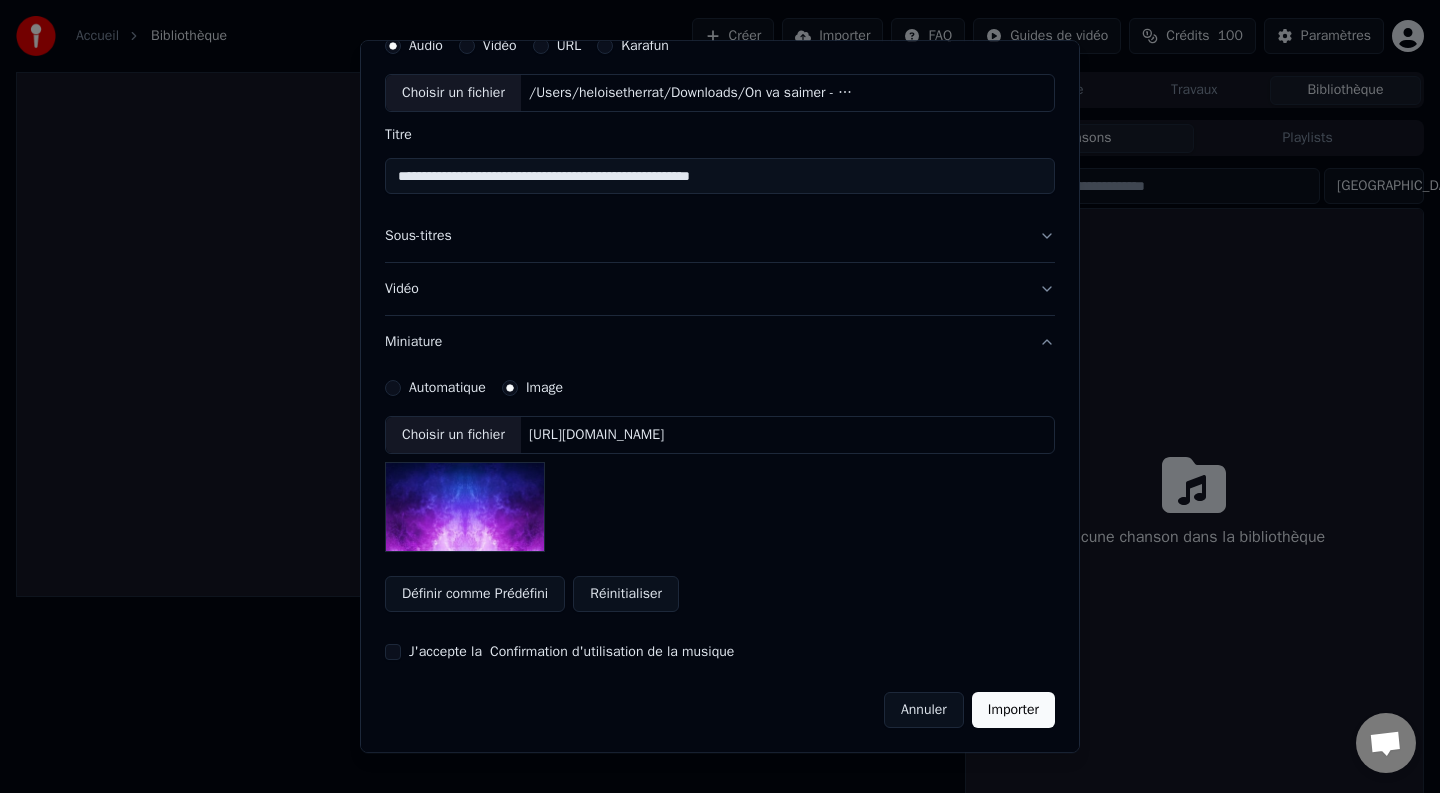 click on "[URL][DOMAIN_NAME]" at bounding box center [596, 436] 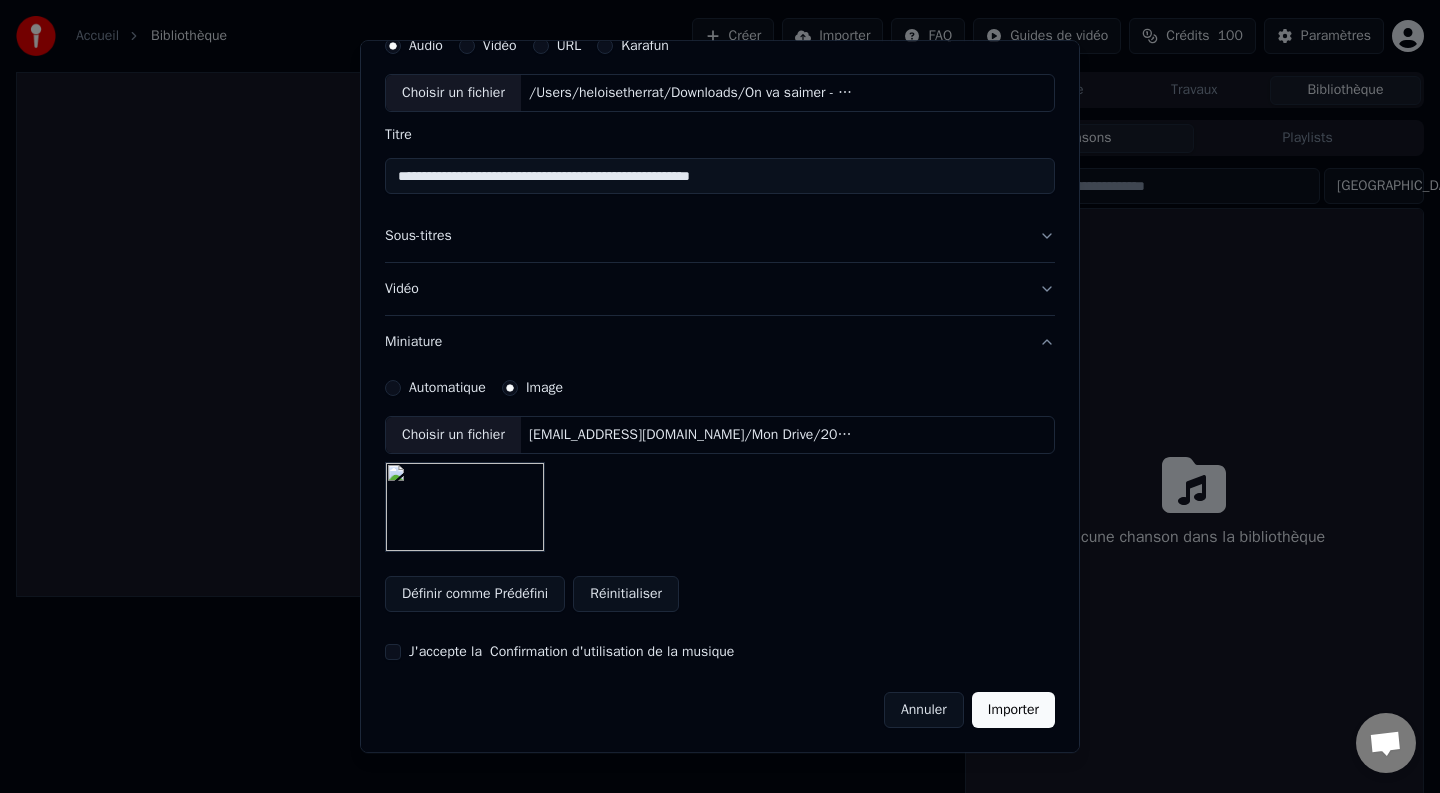 click on "J'accepte la   Confirmation d'utilisation de la musique" at bounding box center (571, 653) 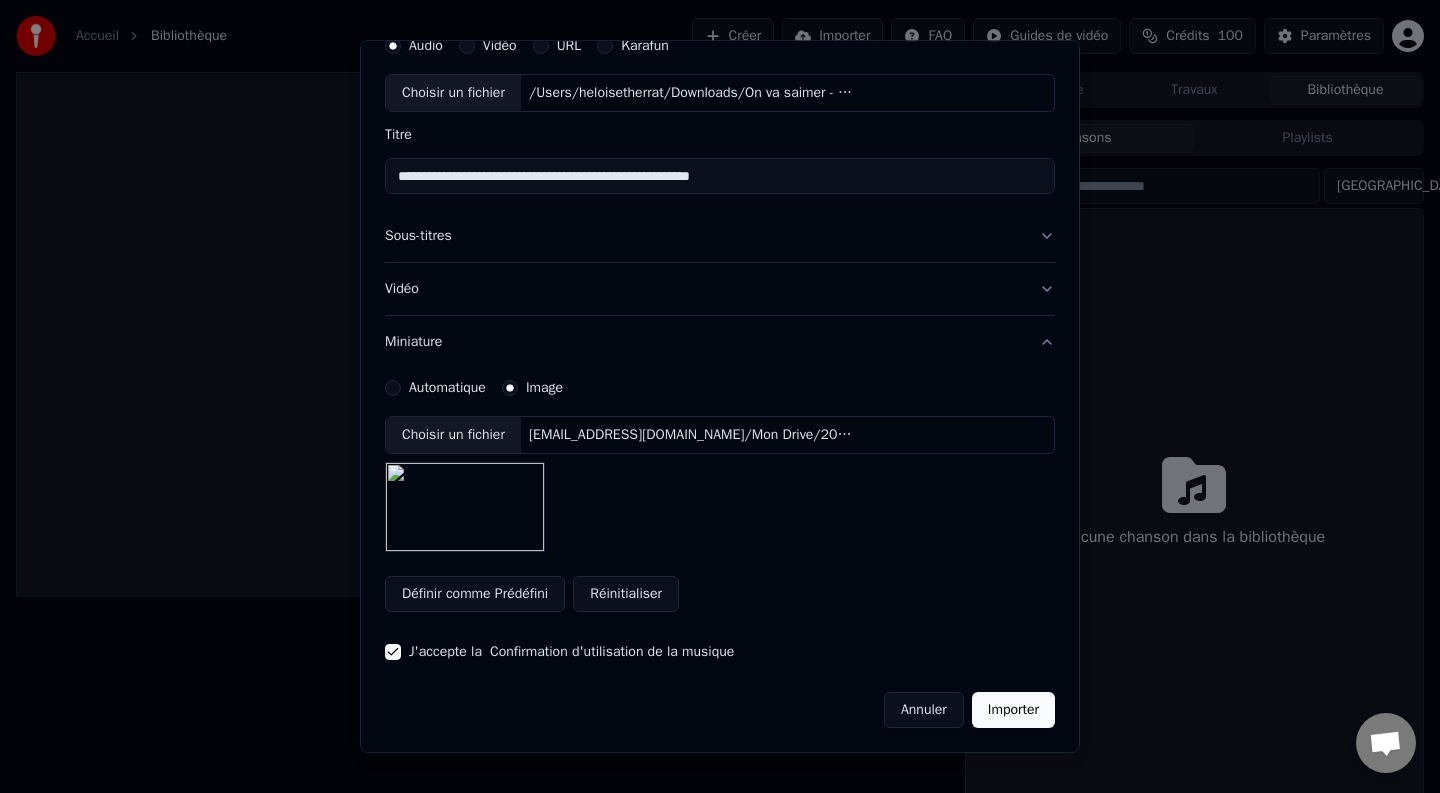 click on "Importer" at bounding box center [1013, 711] 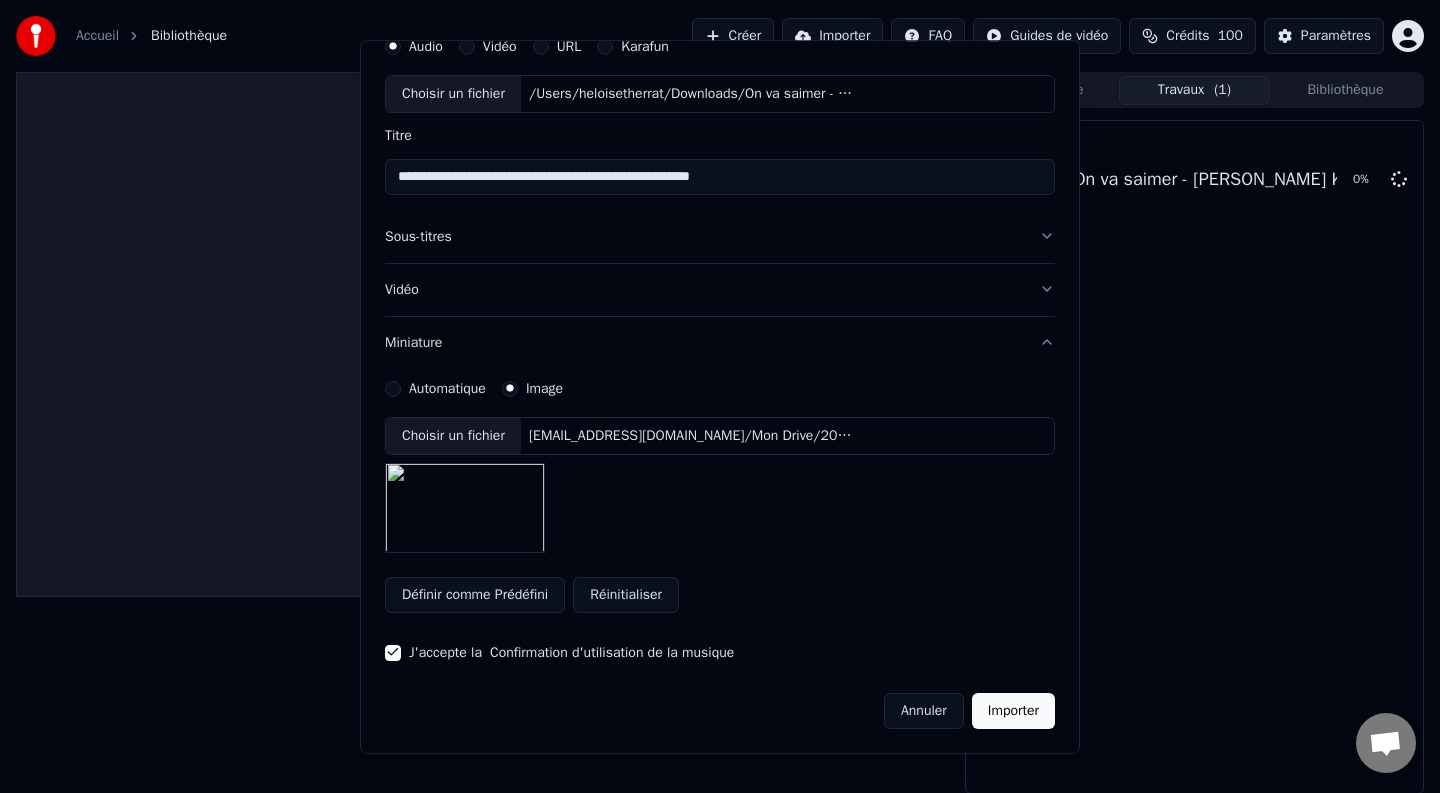 type 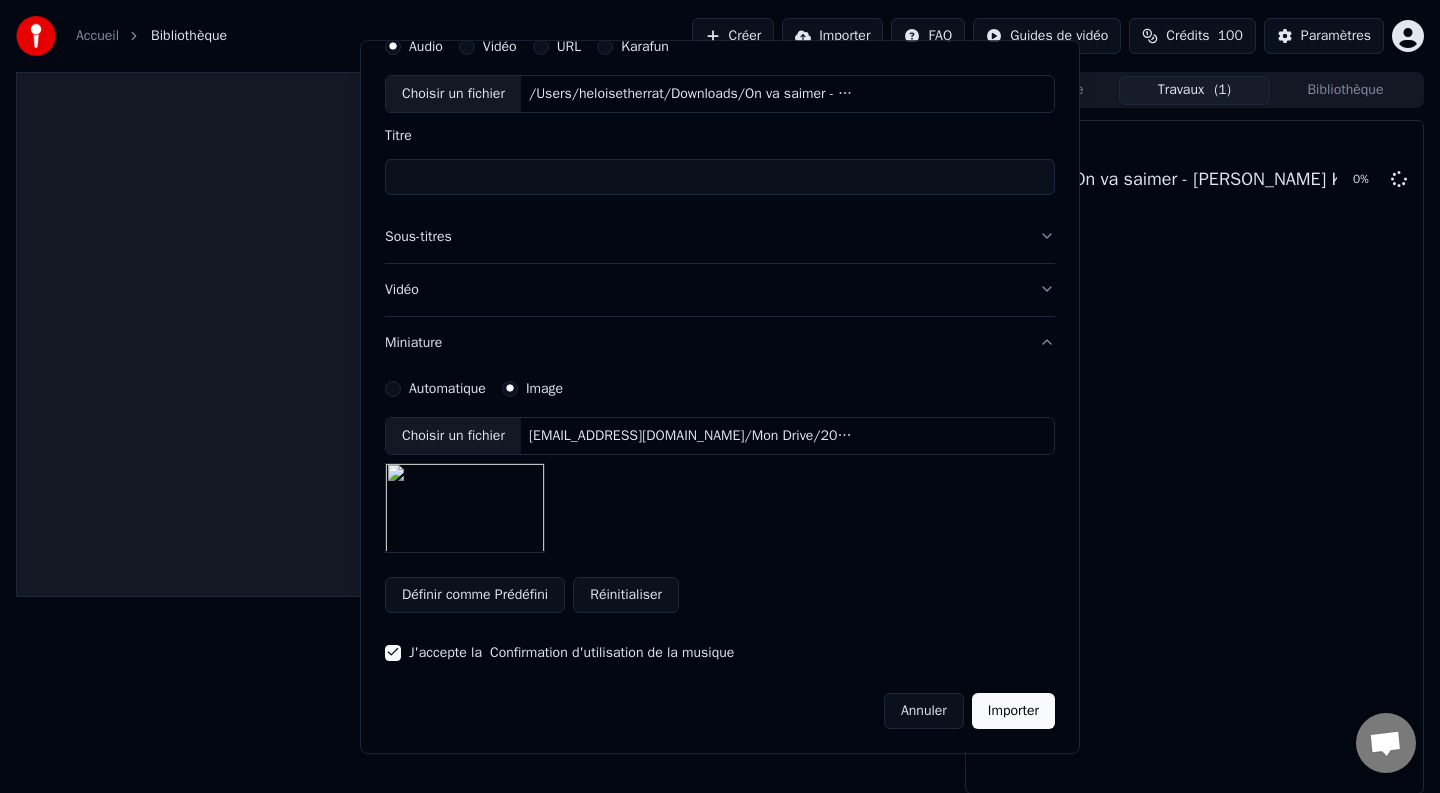 scroll, scrollTop: 0, scrollLeft: 0, axis: both 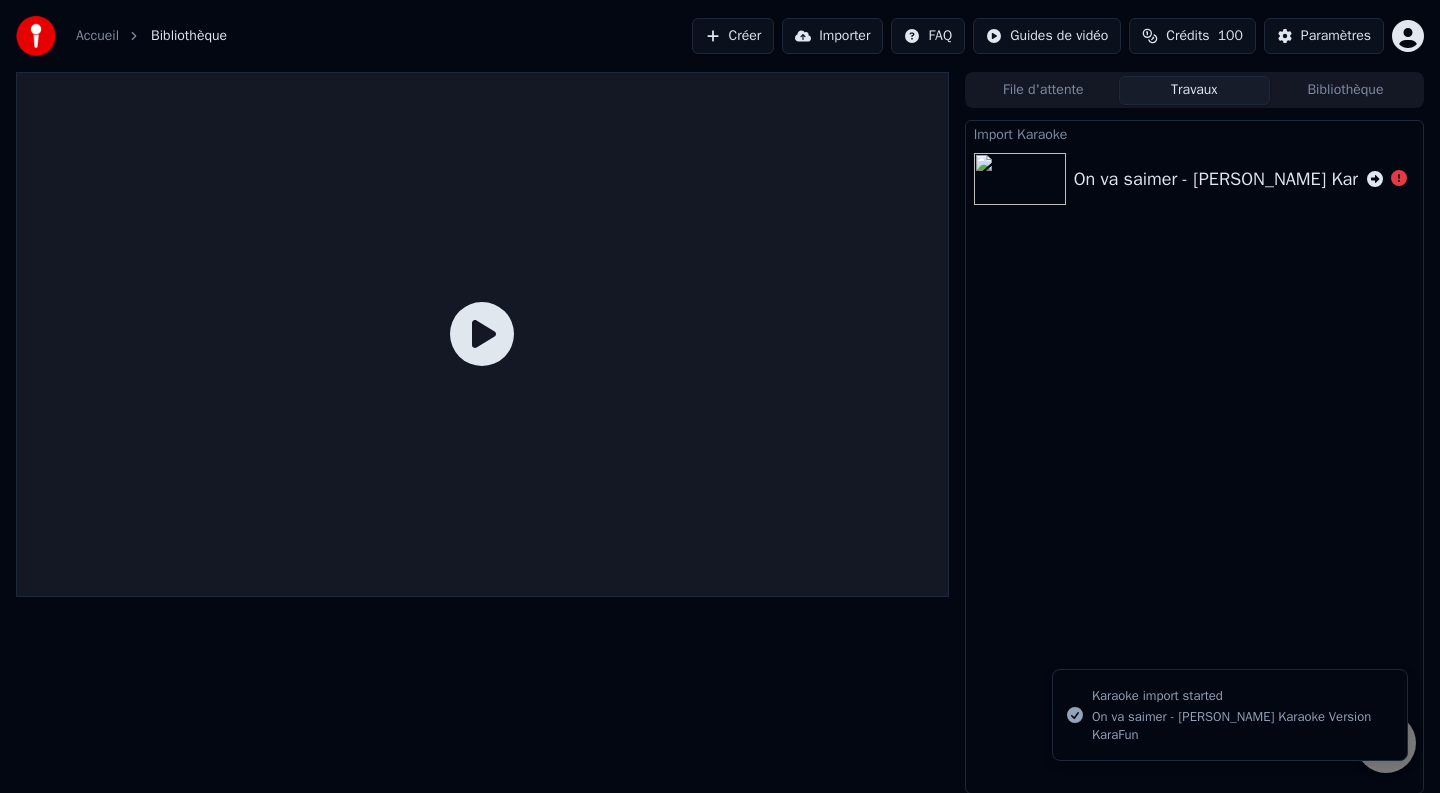 click 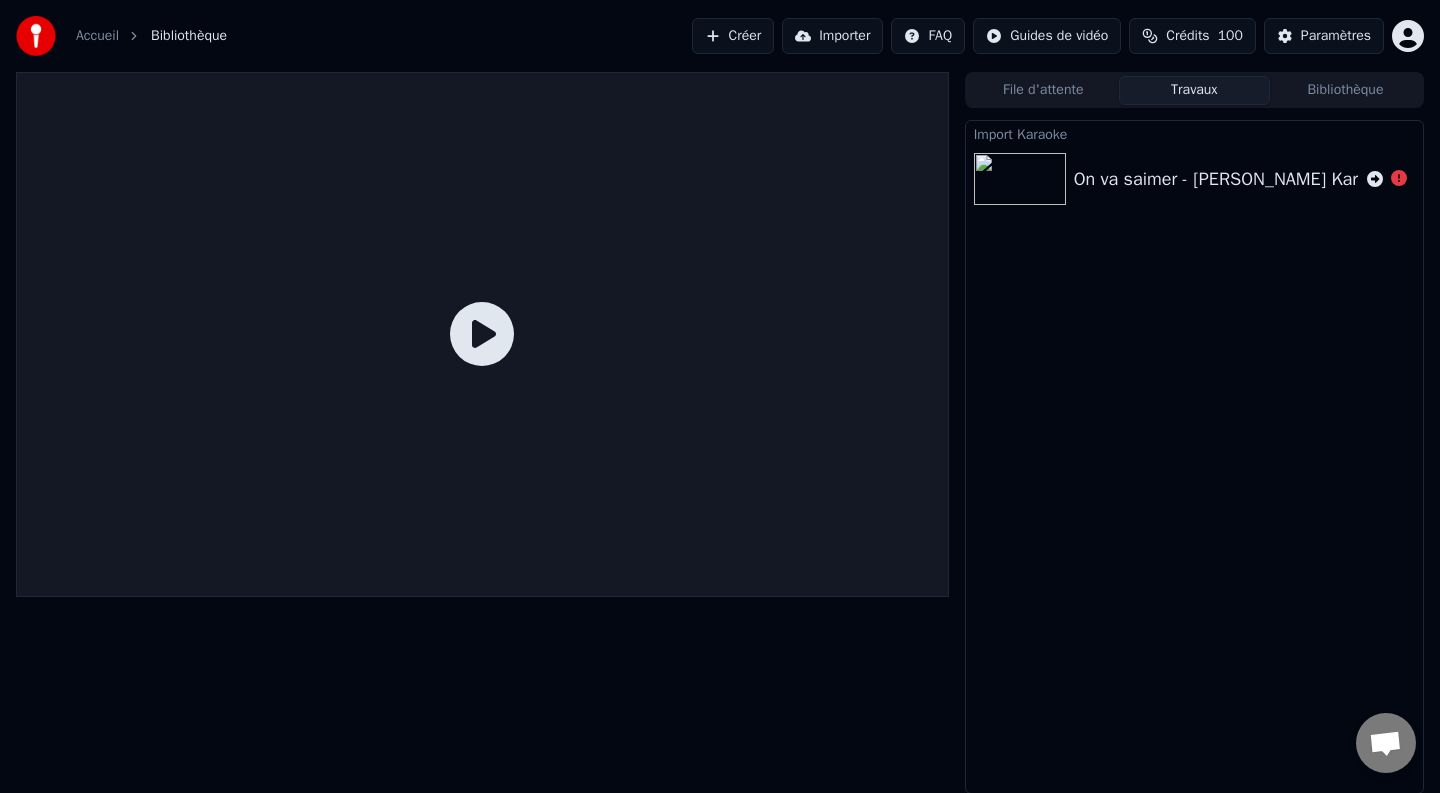 click 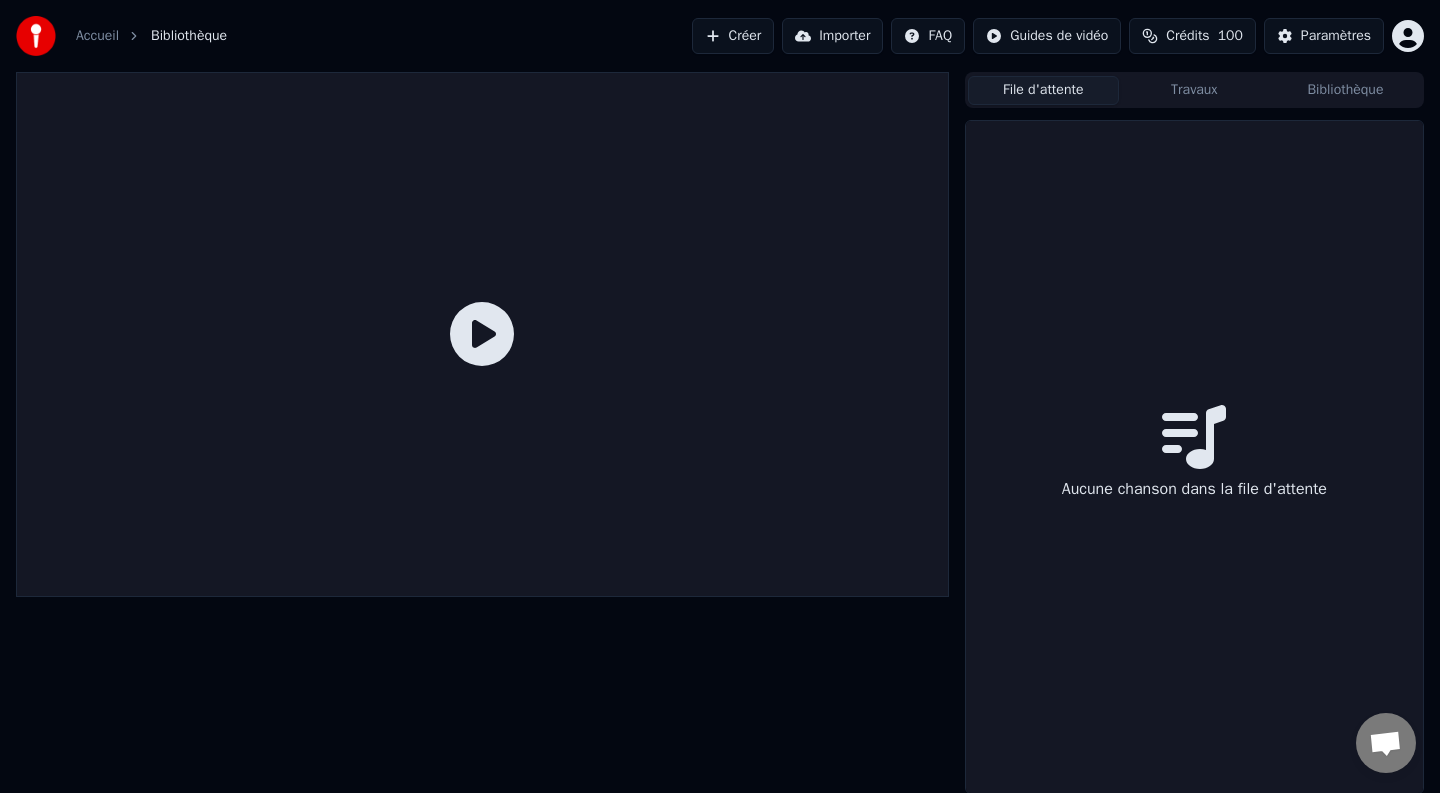 click on "File d'attente Travaux Bibliothèque" at bounding box center [1194, 90] 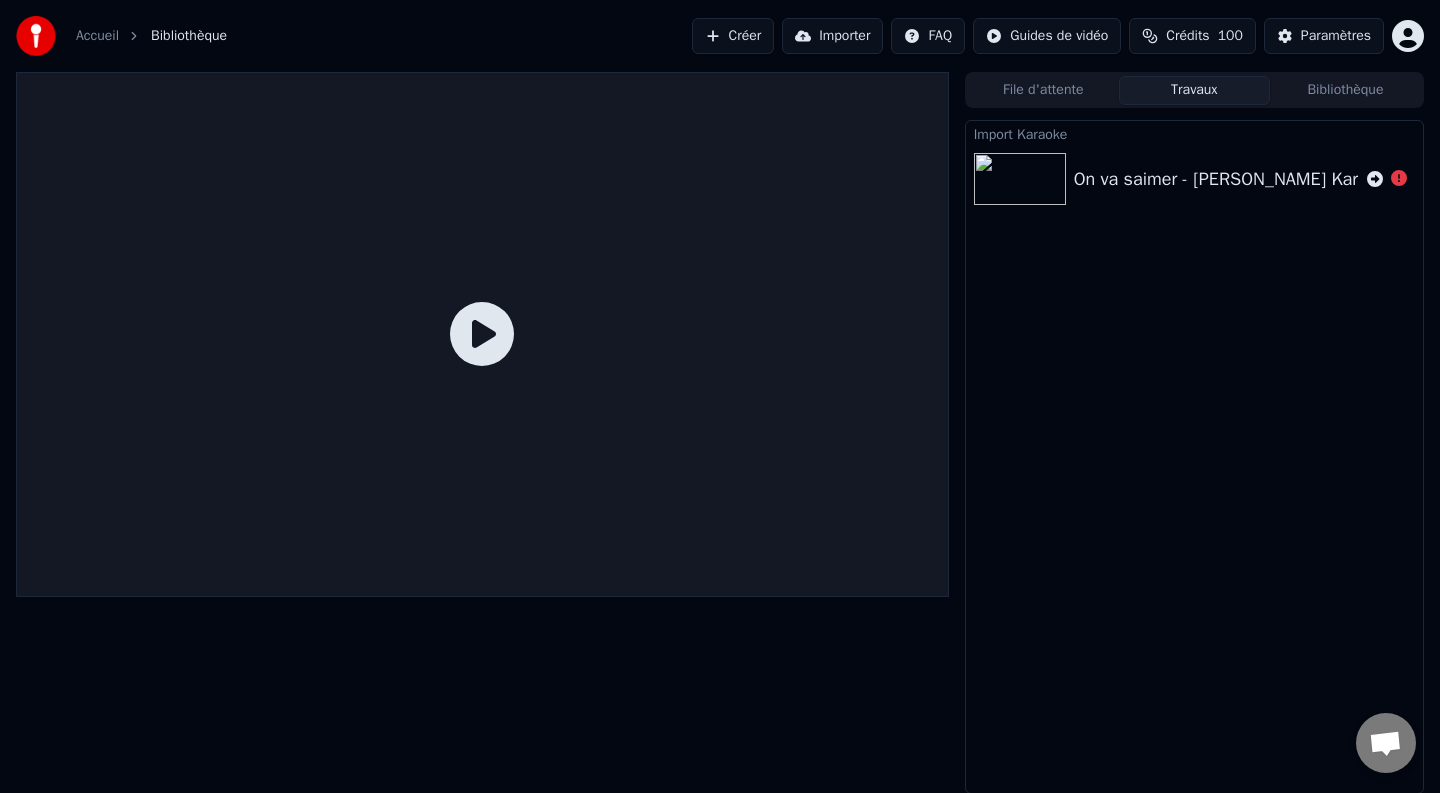 click on "Import Karaoke On va saimer - [PERSON_NAME]  Karaoke Version  KaraFun" at bounding box center (1194, 457) 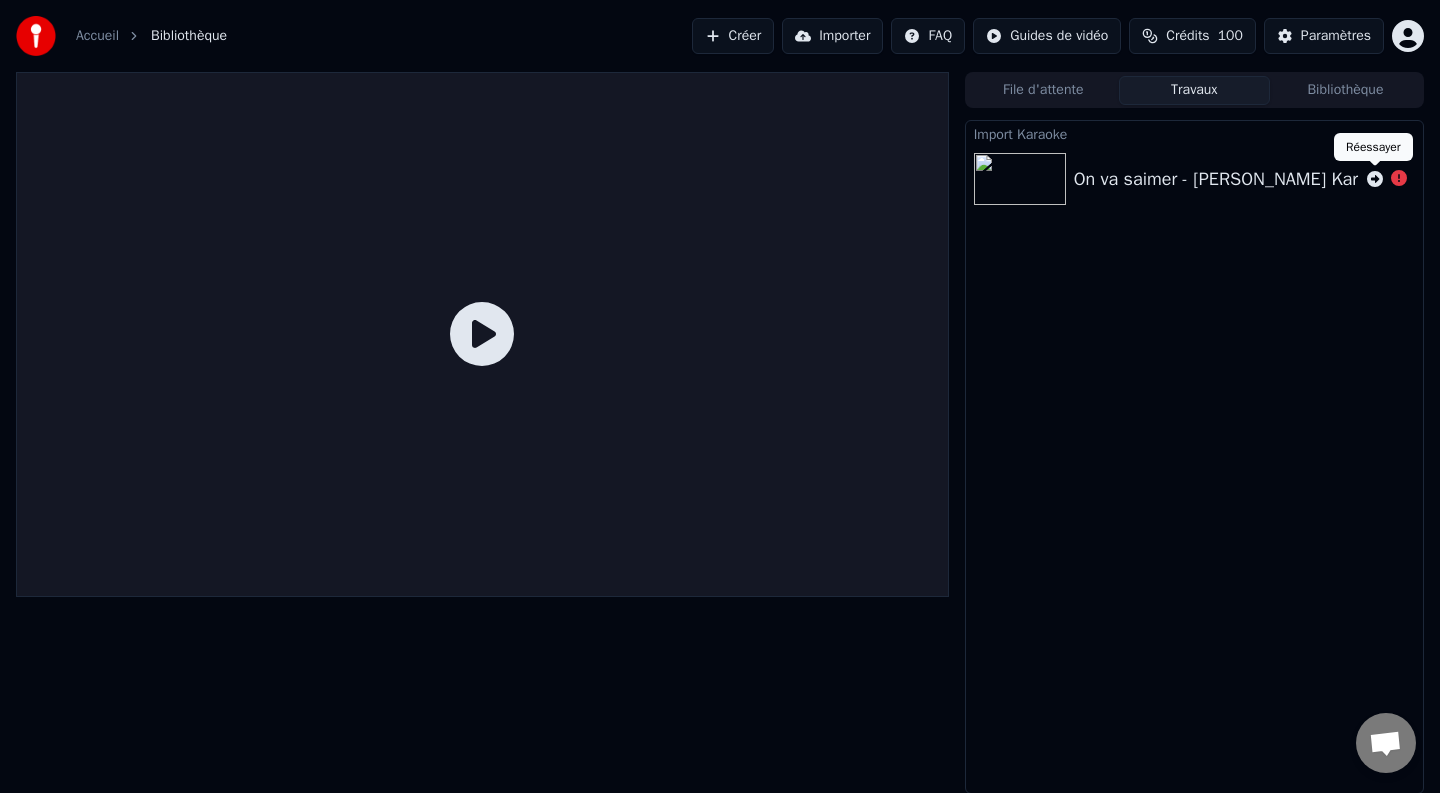 click 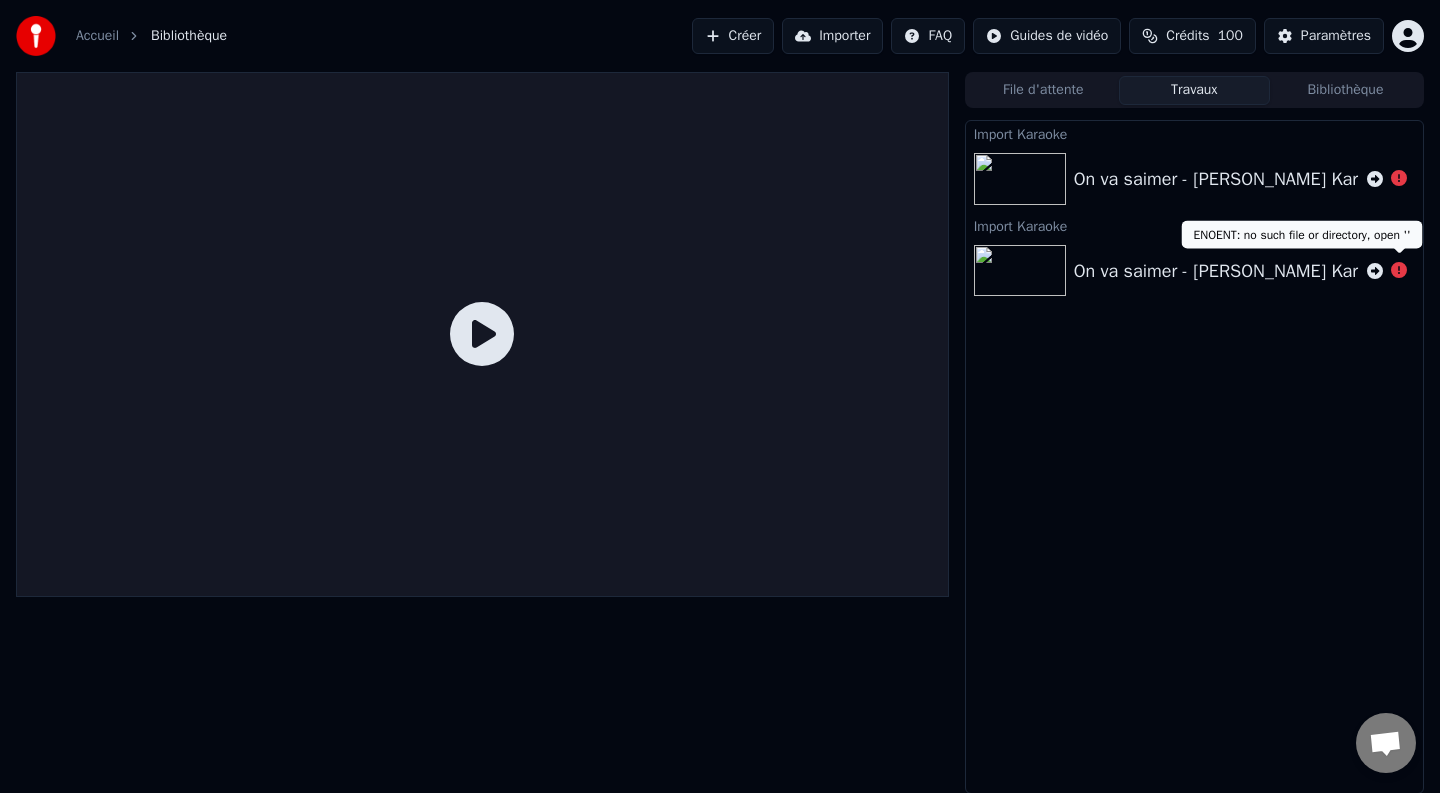 click 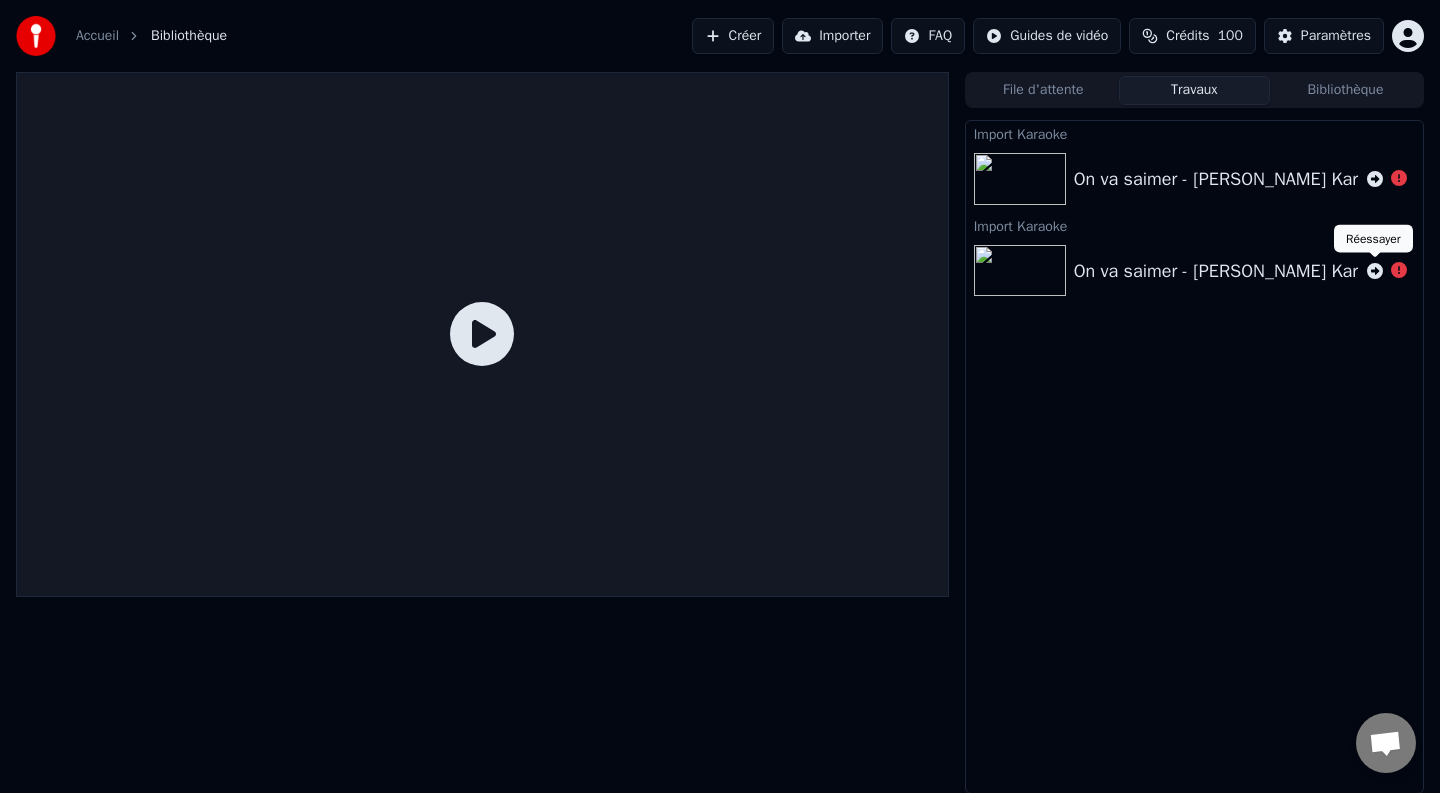 click 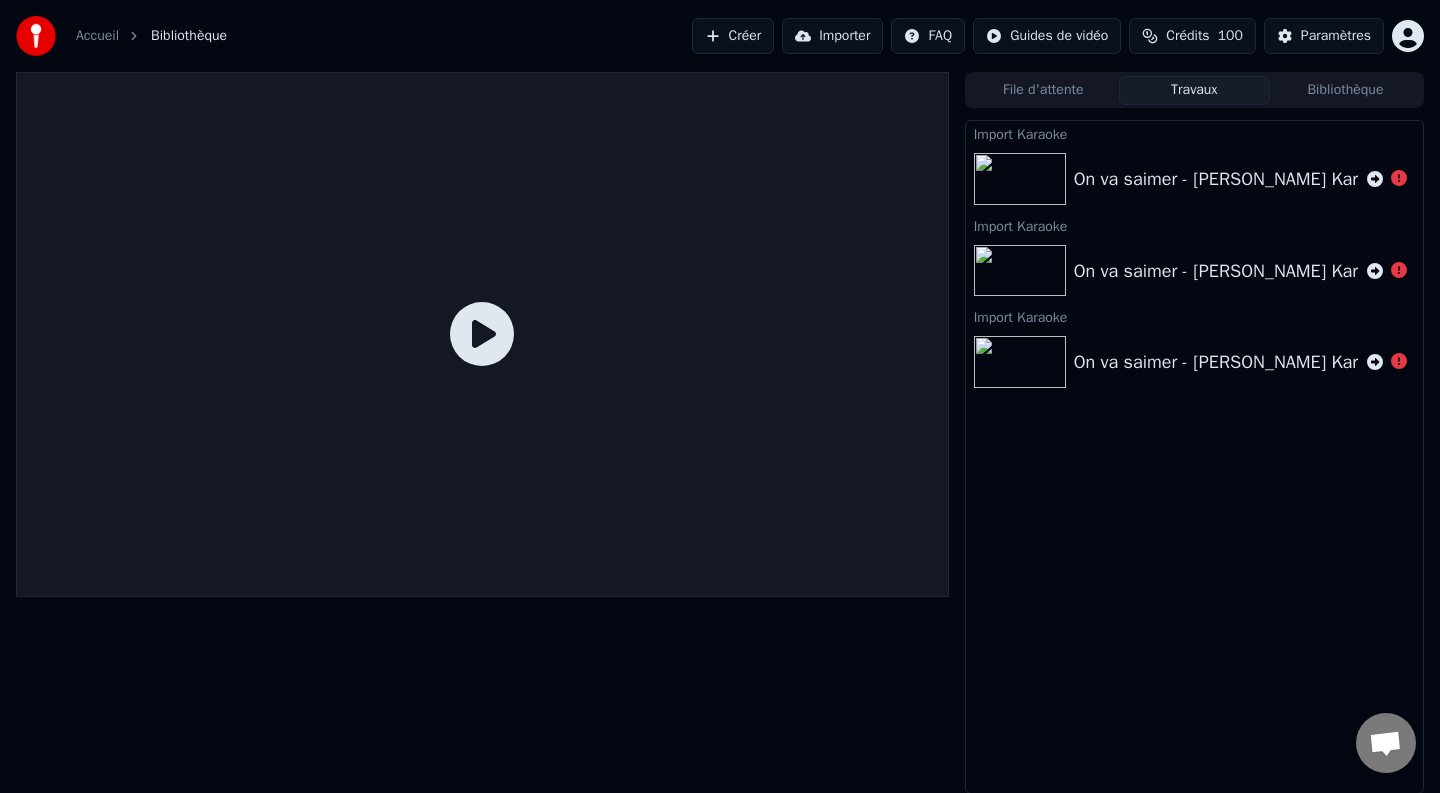 click on "Importer" at bounding box center (832, 36) 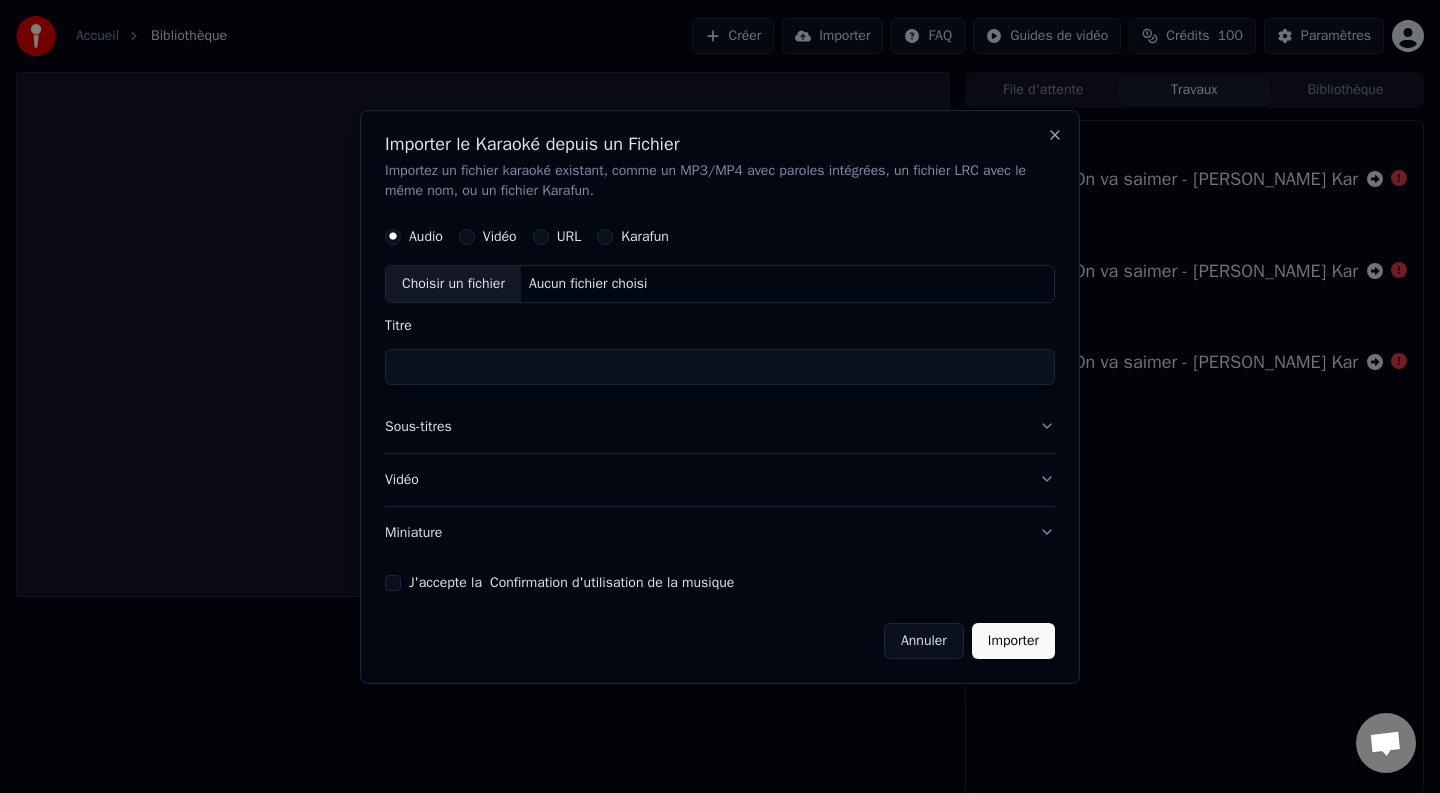 click on "Aucun fichier choisi" at bounding box center (588, 284) 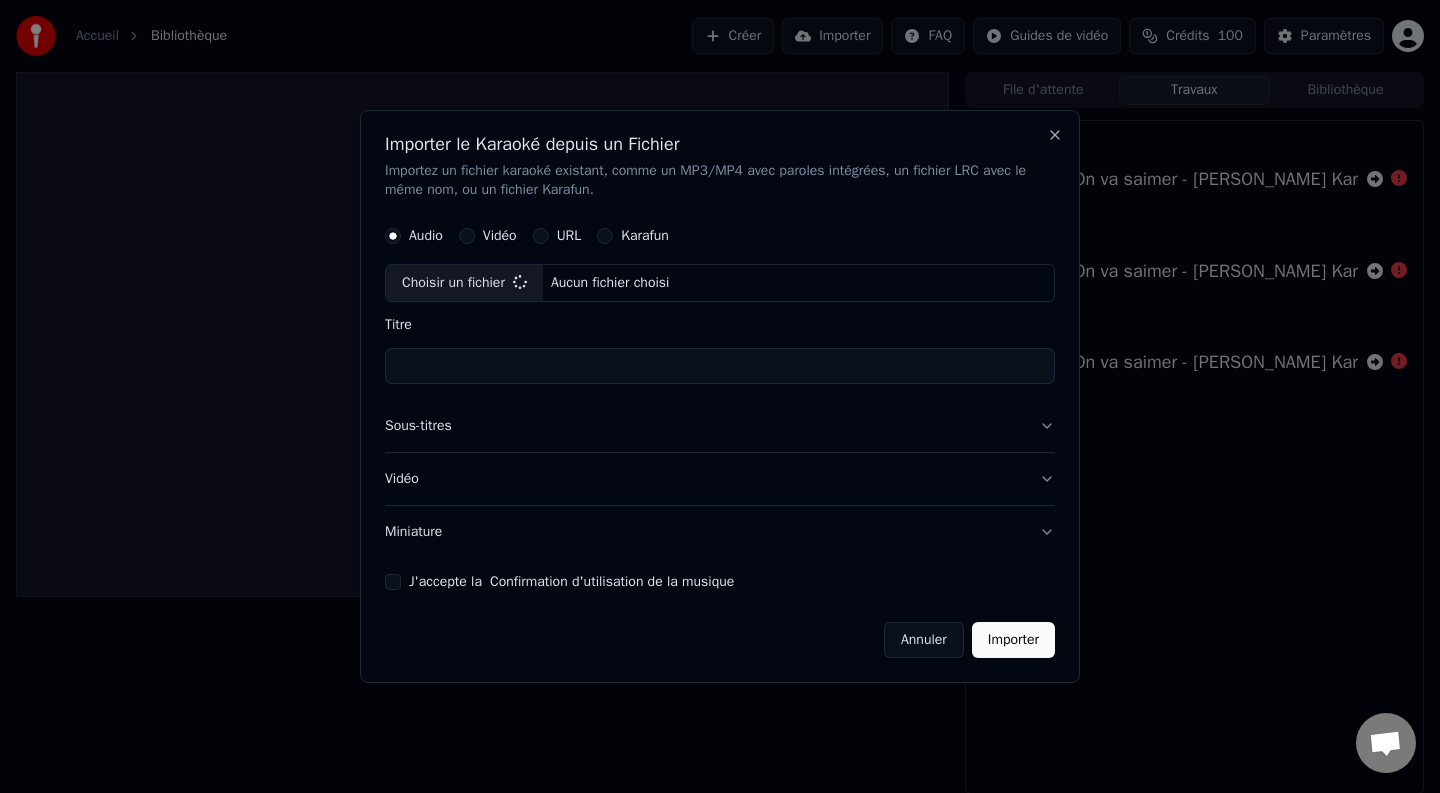 type on "**********" 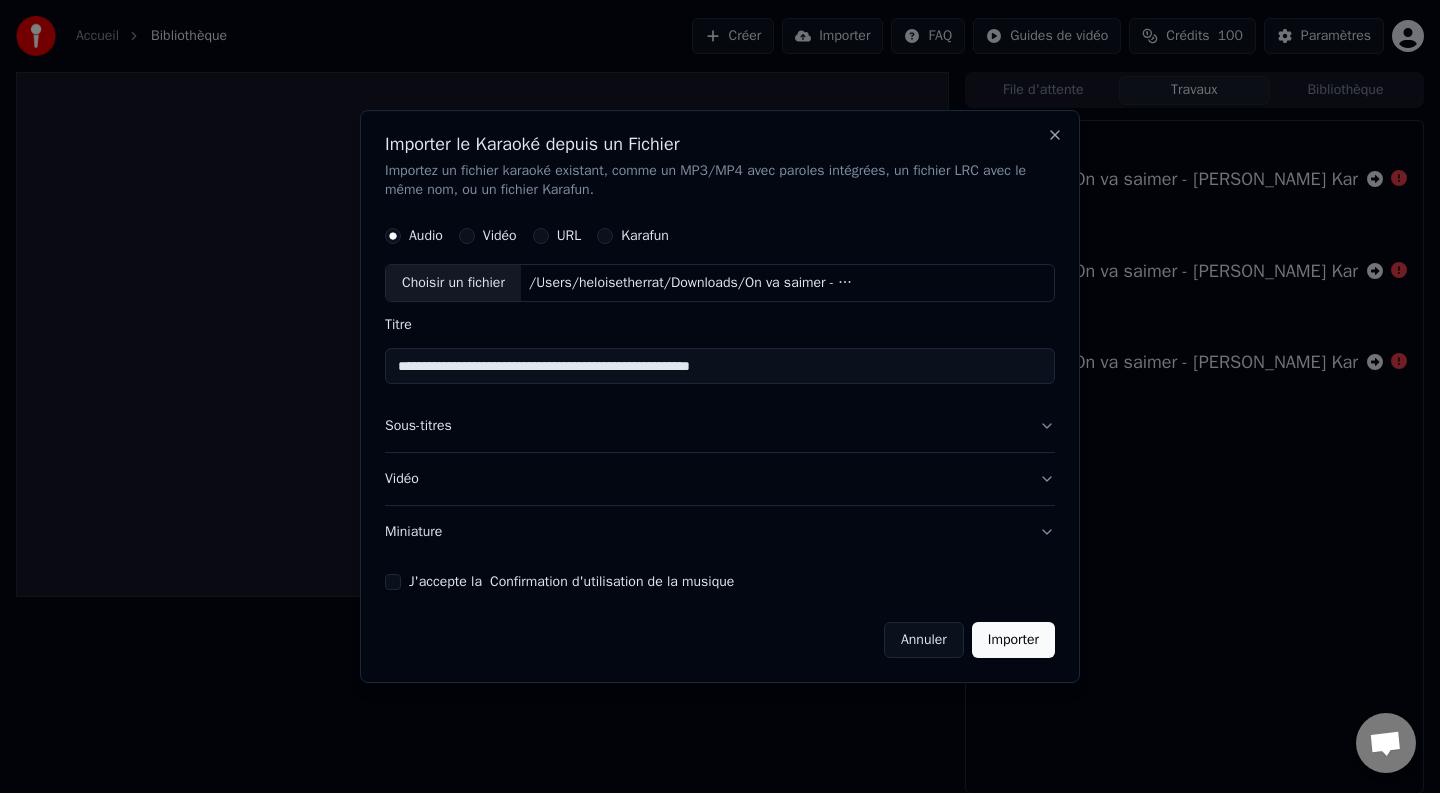 click on "Importer" at bounding box center [1013, 640] 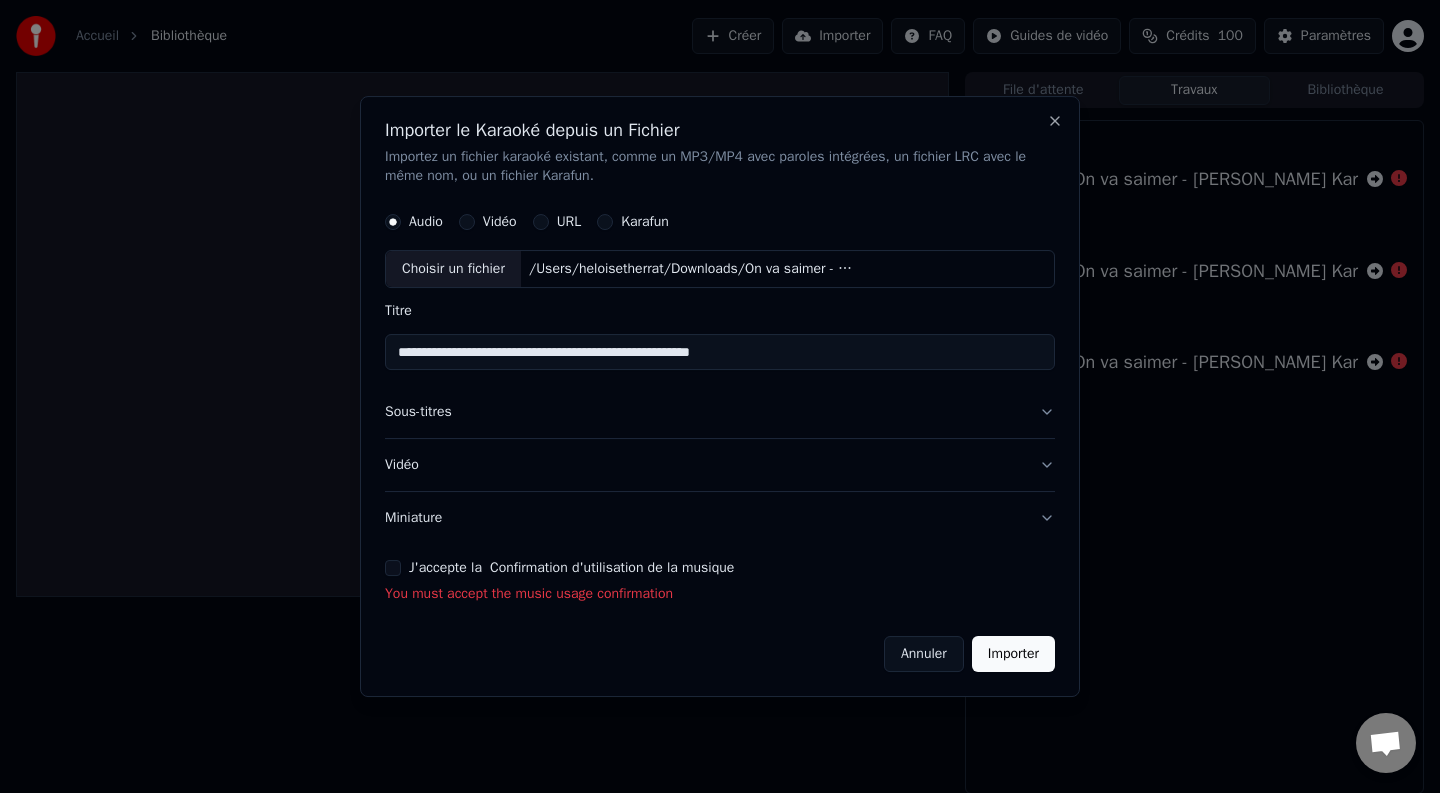 click on "J'accepte la   Confirmation d'utilisation de la musique" at bounding box center (571, 568) 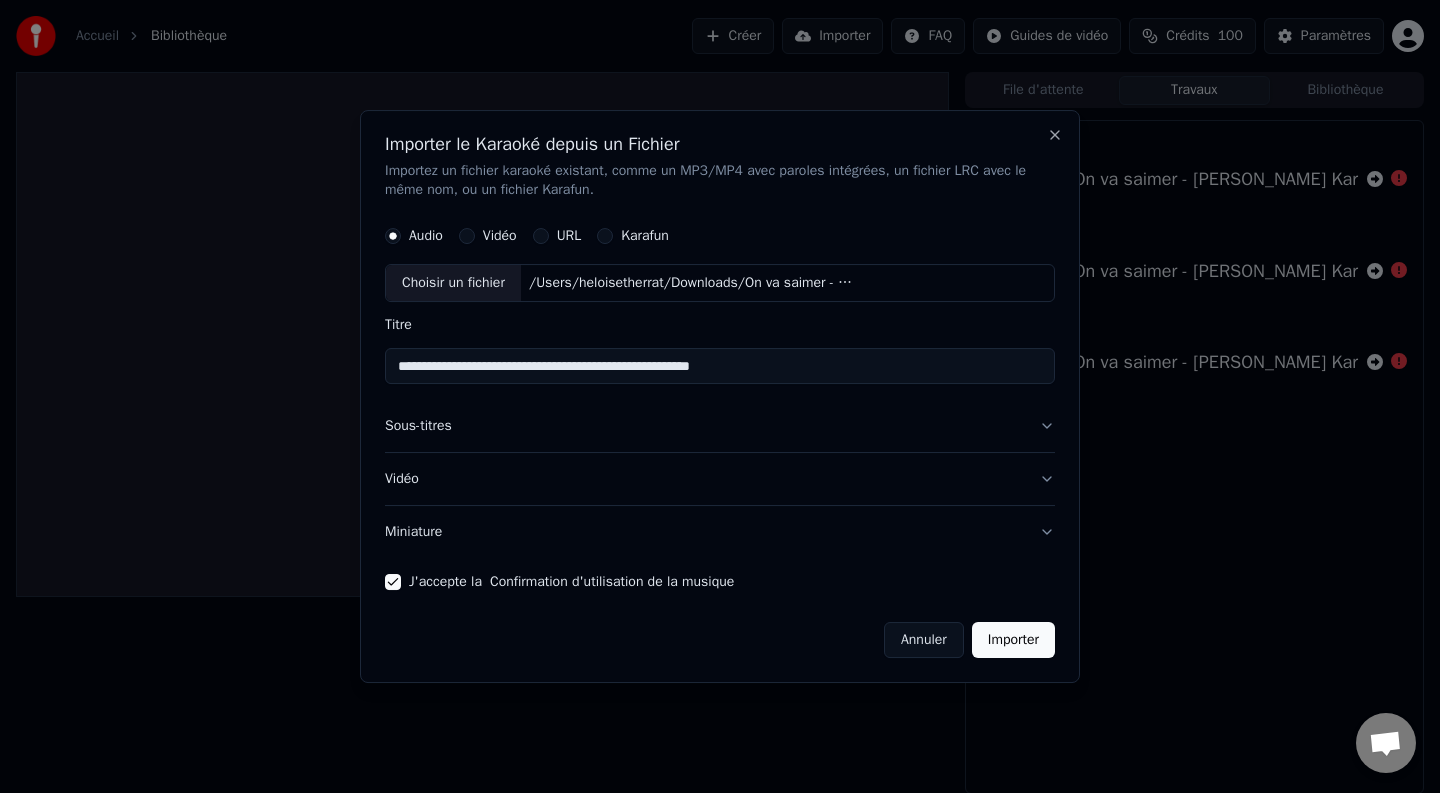 click on "Importer" at bounding box center [1013, 640] 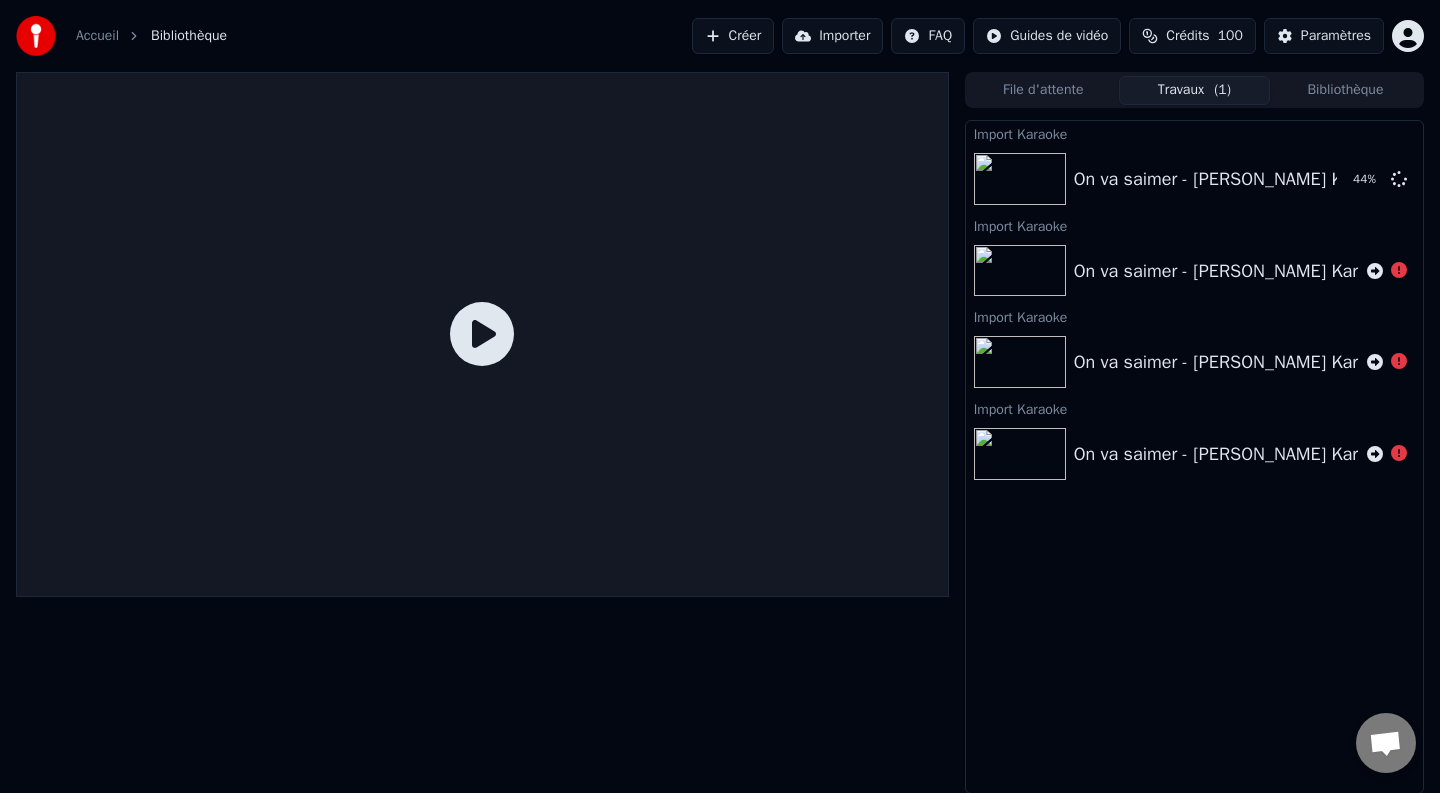 click on "Importer" at bounding box center [832, 36] 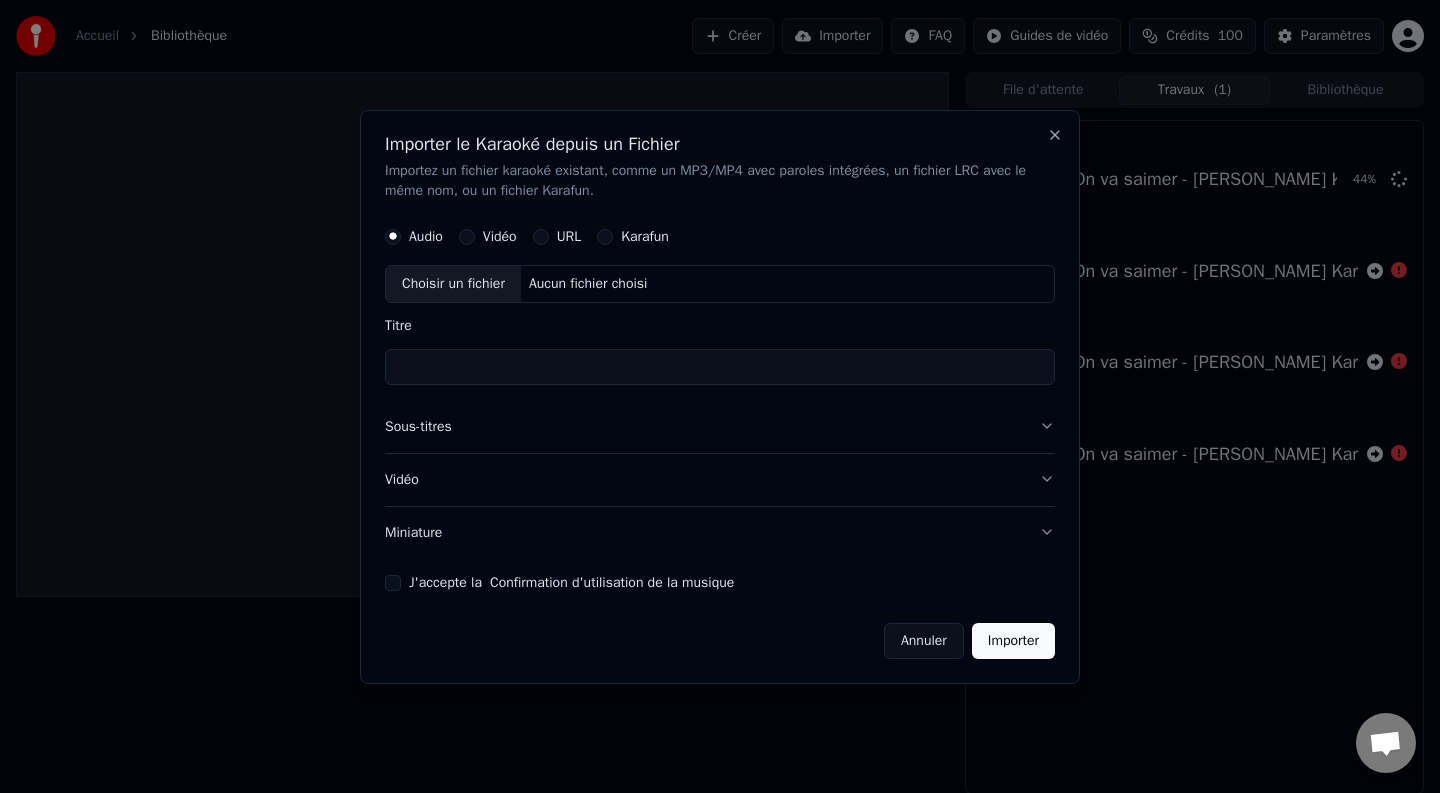 click on "Aucun fichier choisi" at bounding box center [588, 284] 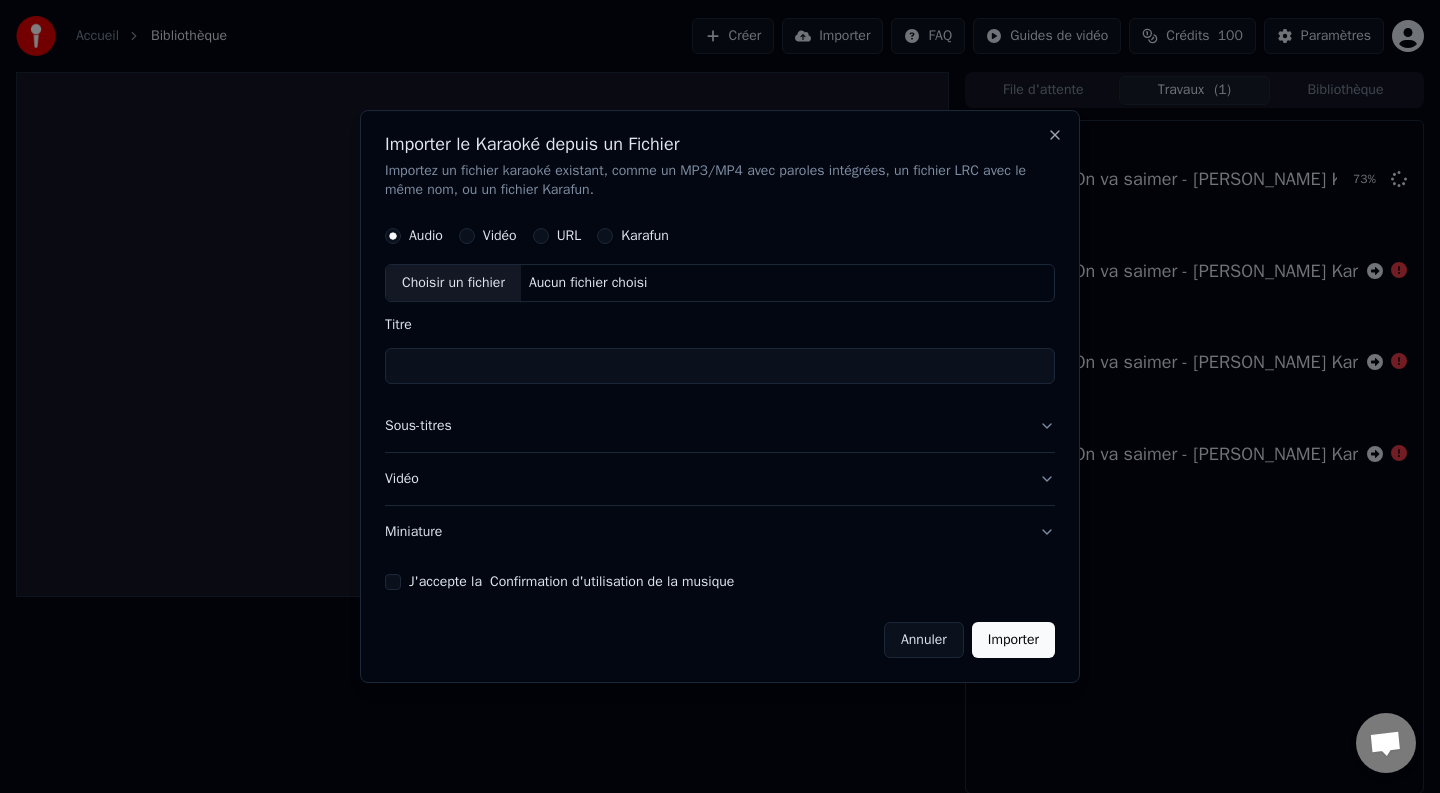click on "Choisir un fichier" at bounding box center (453, 284) 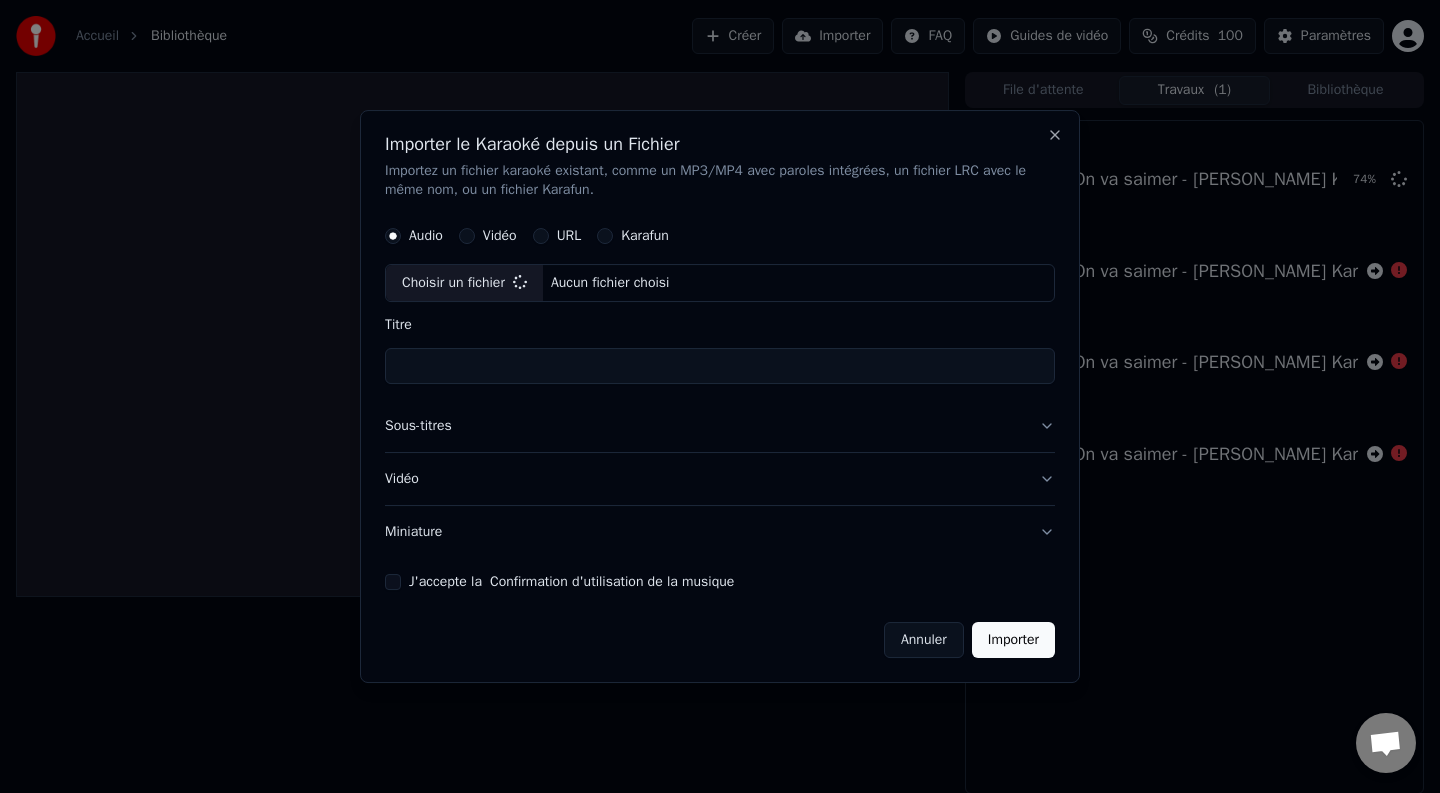 type on "**********" 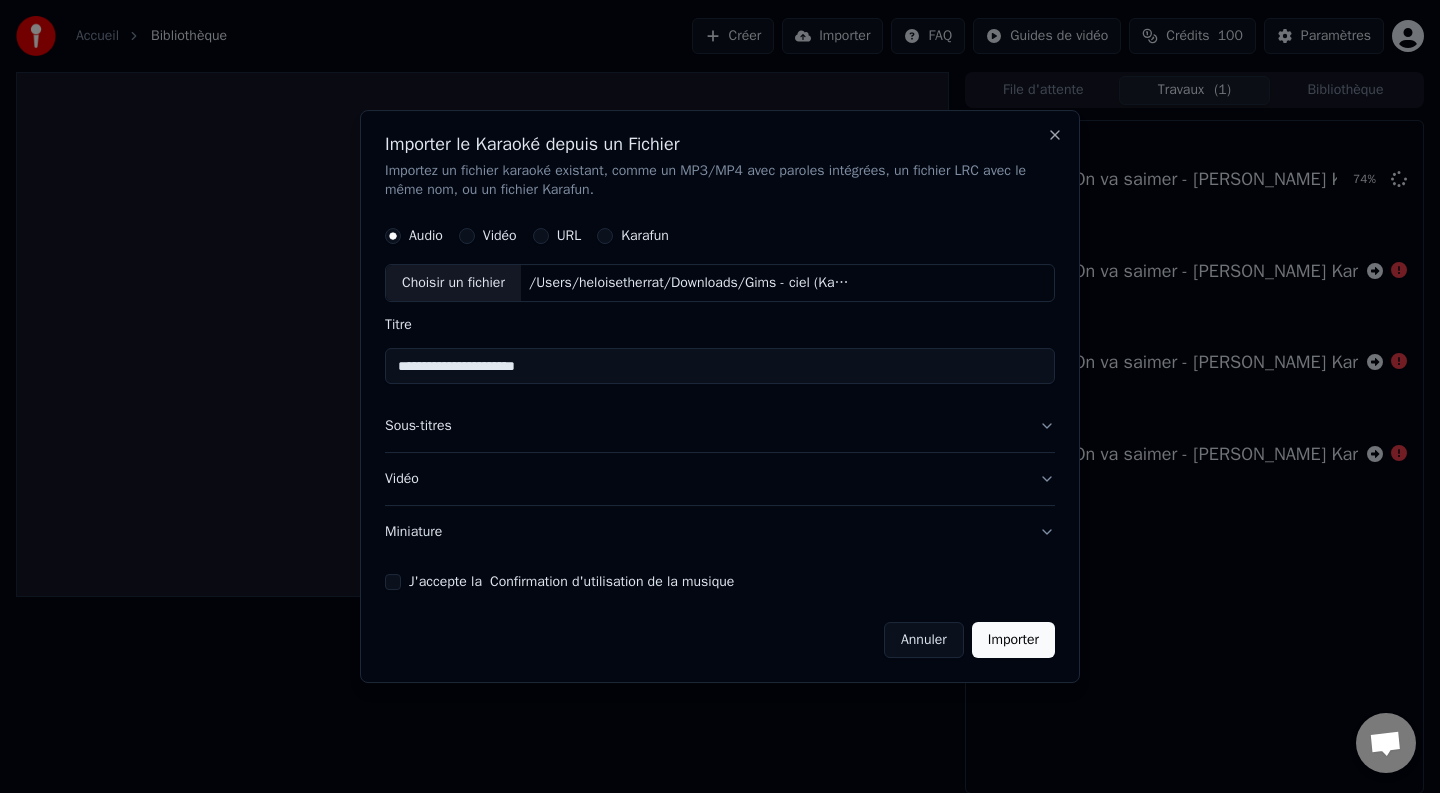 click on "Importer" at bounding box center [1013, 640] 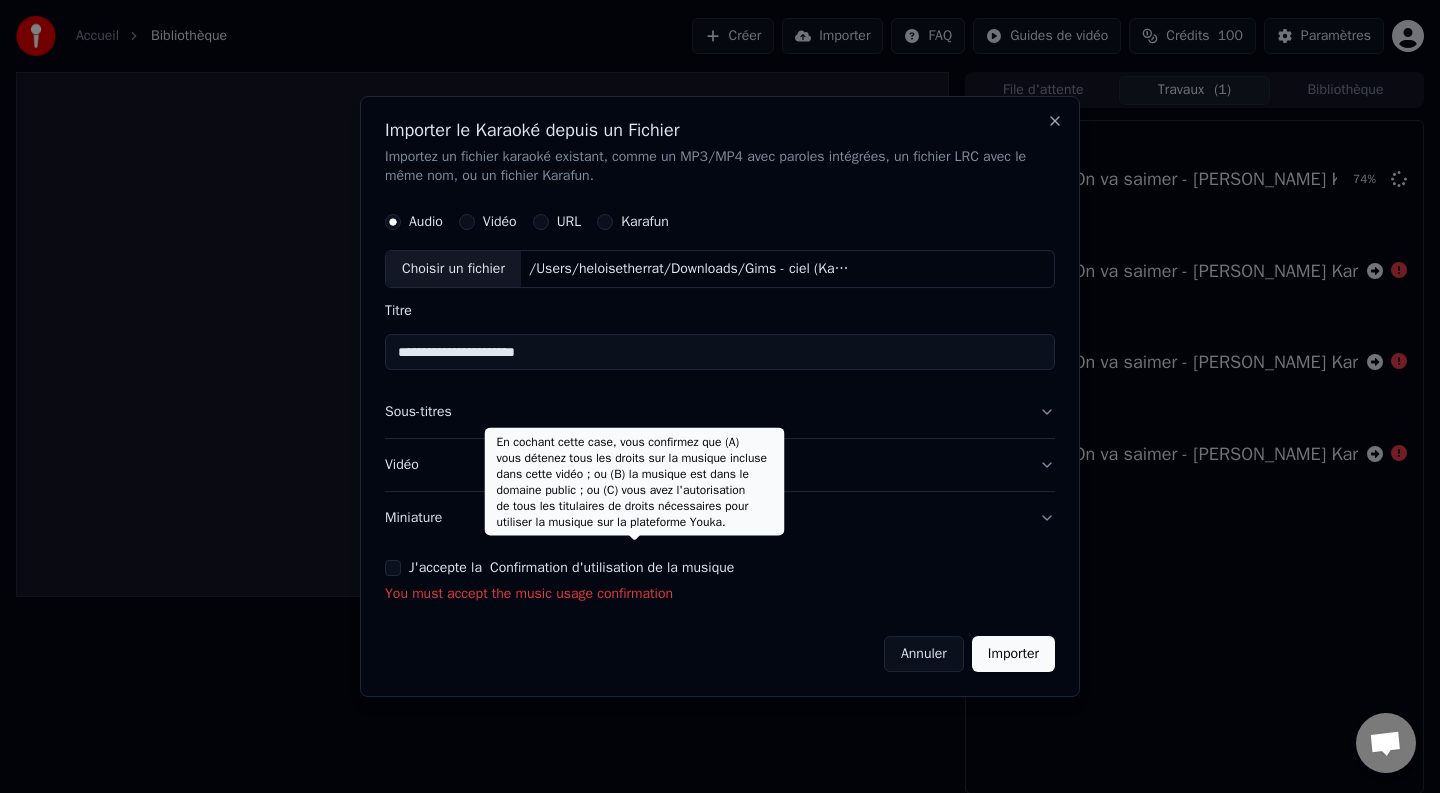 click on "Confirmation d'utilisation de la musique" at bounding box center [612, 568] 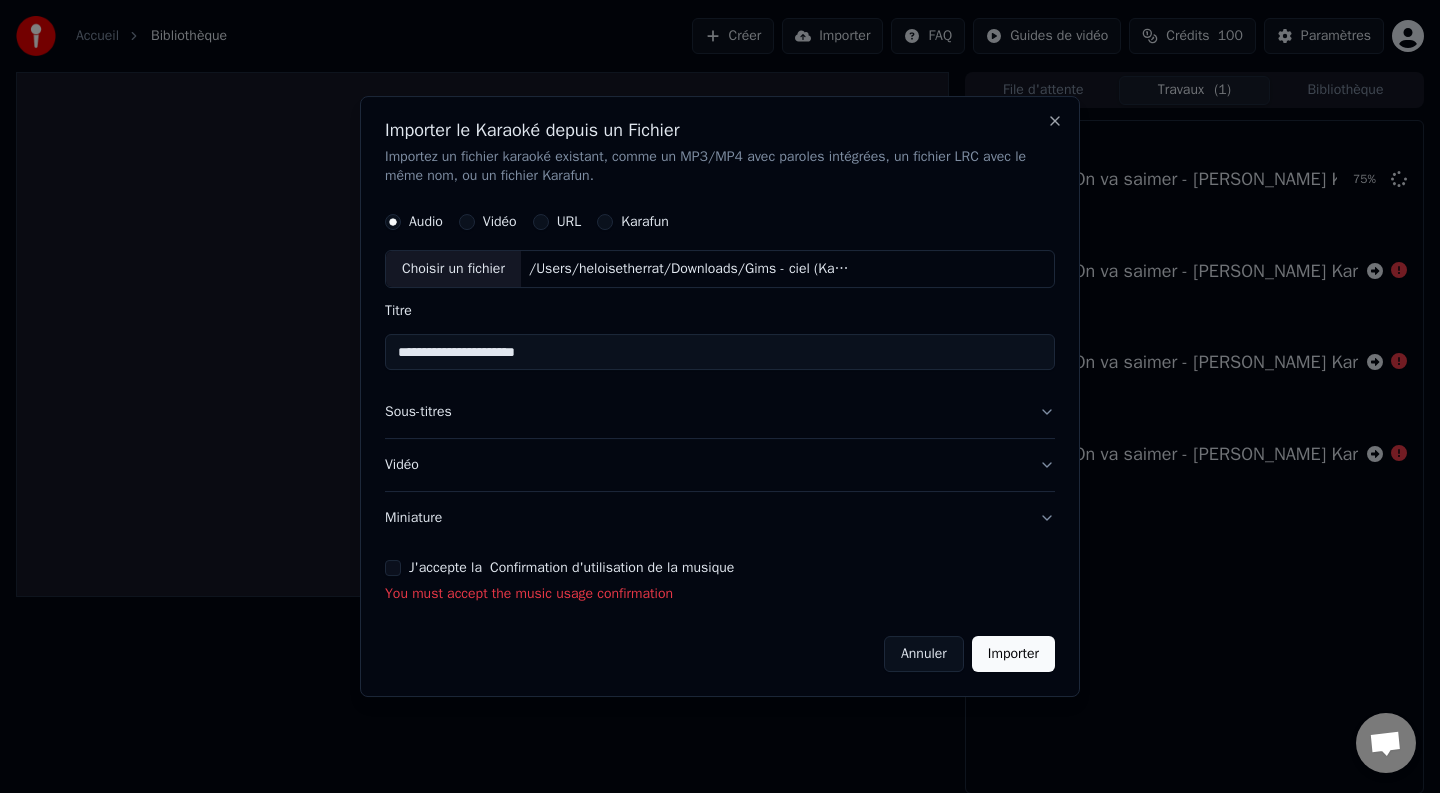 click on "J'accepte la   Confirmation d'utilisation de la musique" at bounding box center (571, 568) 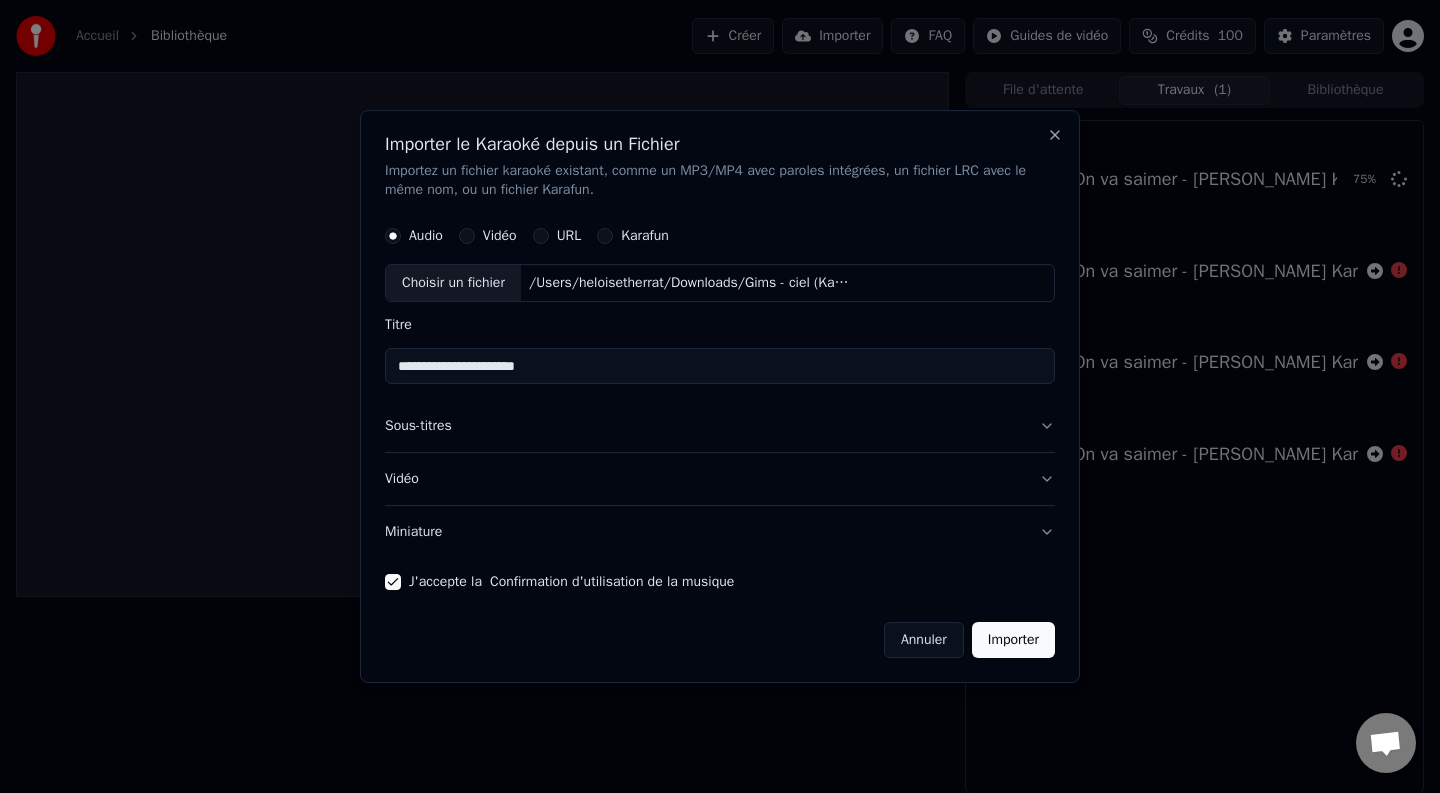 click on "Importer" at bounding box center [1013, 640] 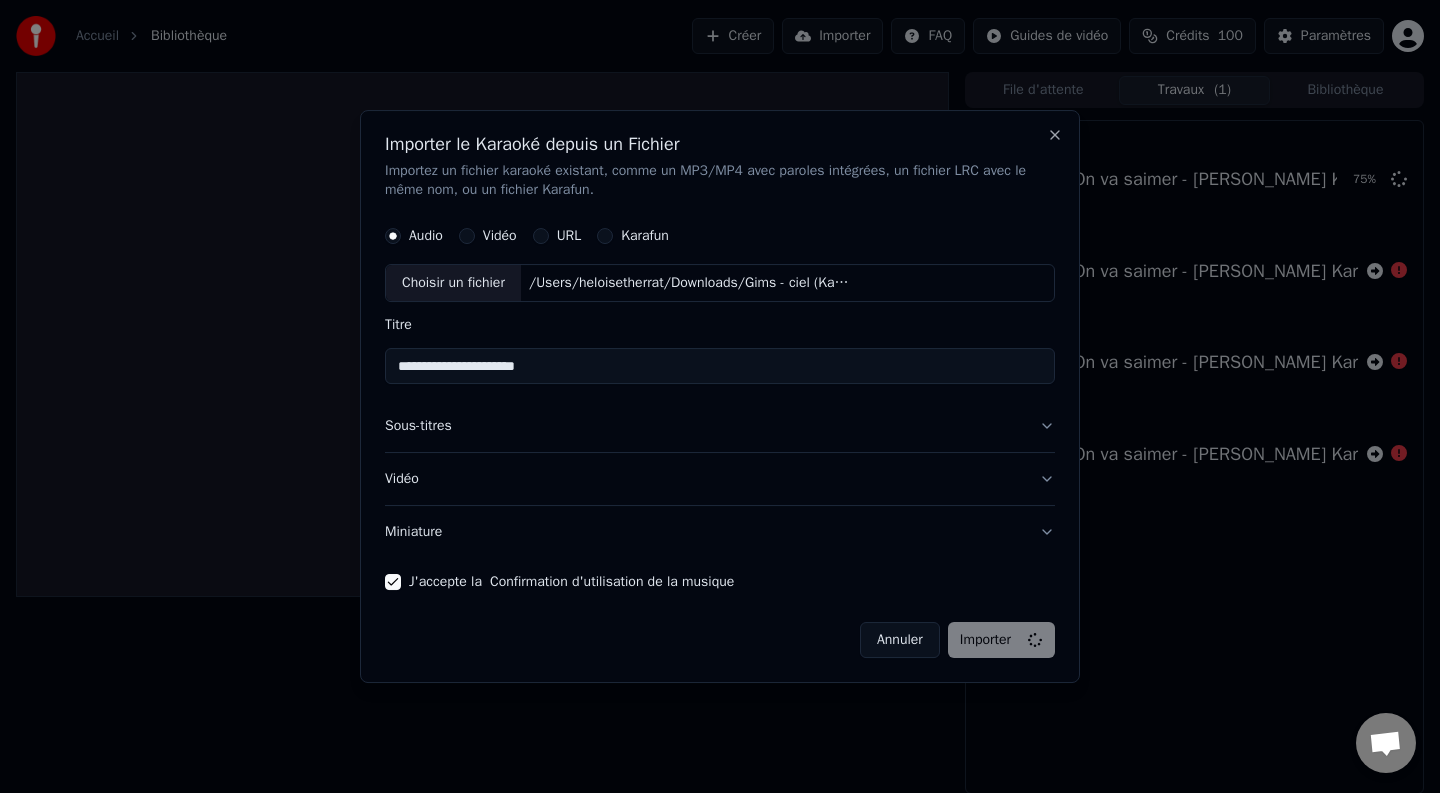 type 